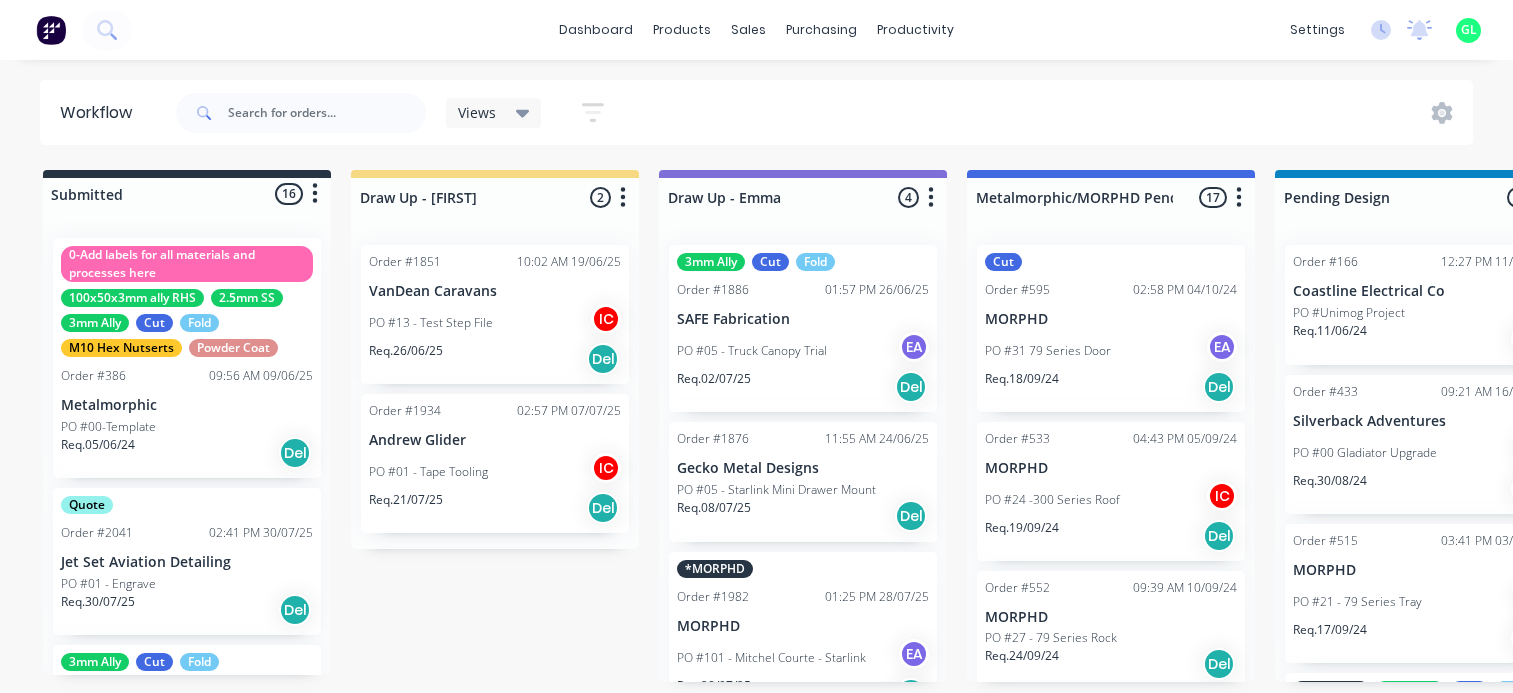 scroll, scrollTop: 0, scrollLeft: 0, axis: both 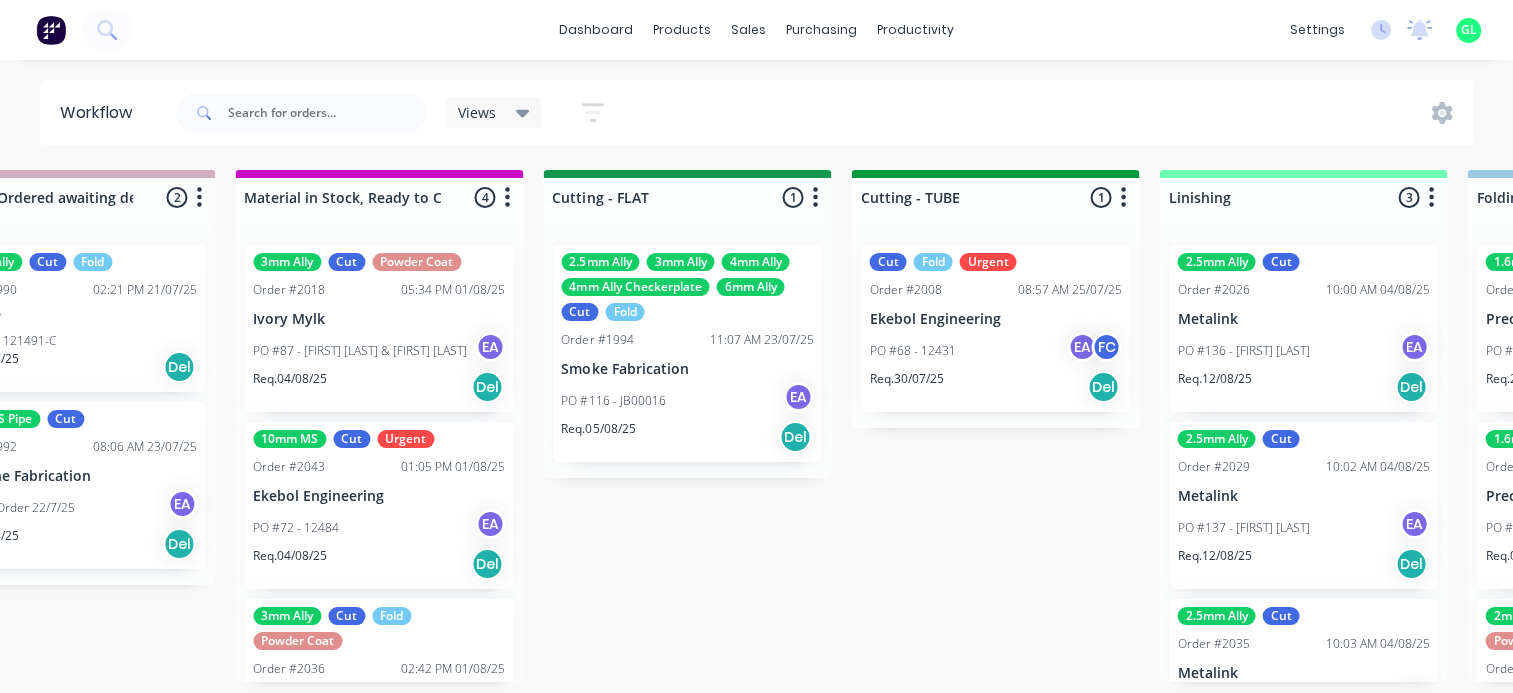 click on "Cut Fold Urgent Order #2008 [TIME] [DATE] [COMPANY] PO #68 - 12431
EA FC Req. [DATE] Del" at bounding box center [995, 328] 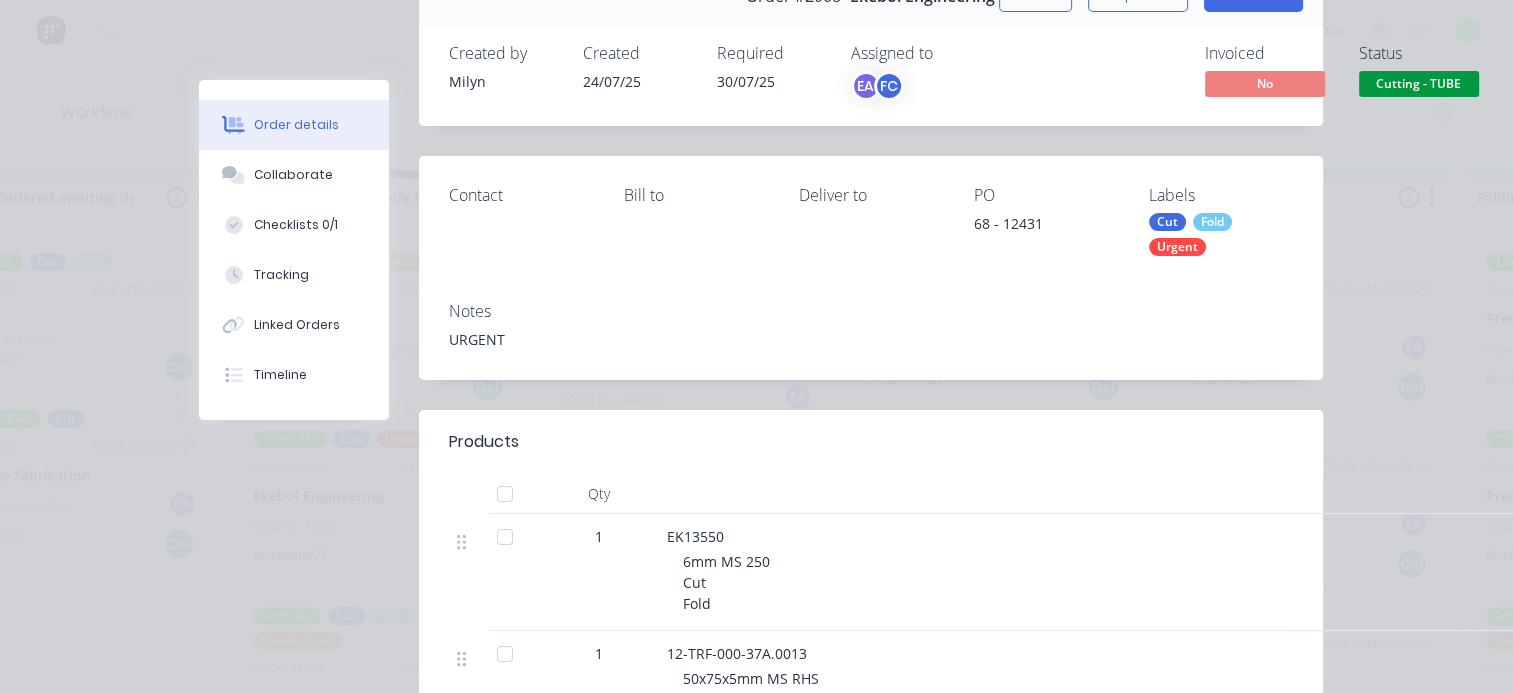 scroll, scrollTop: 0, scrollLeft: 0, axis: both 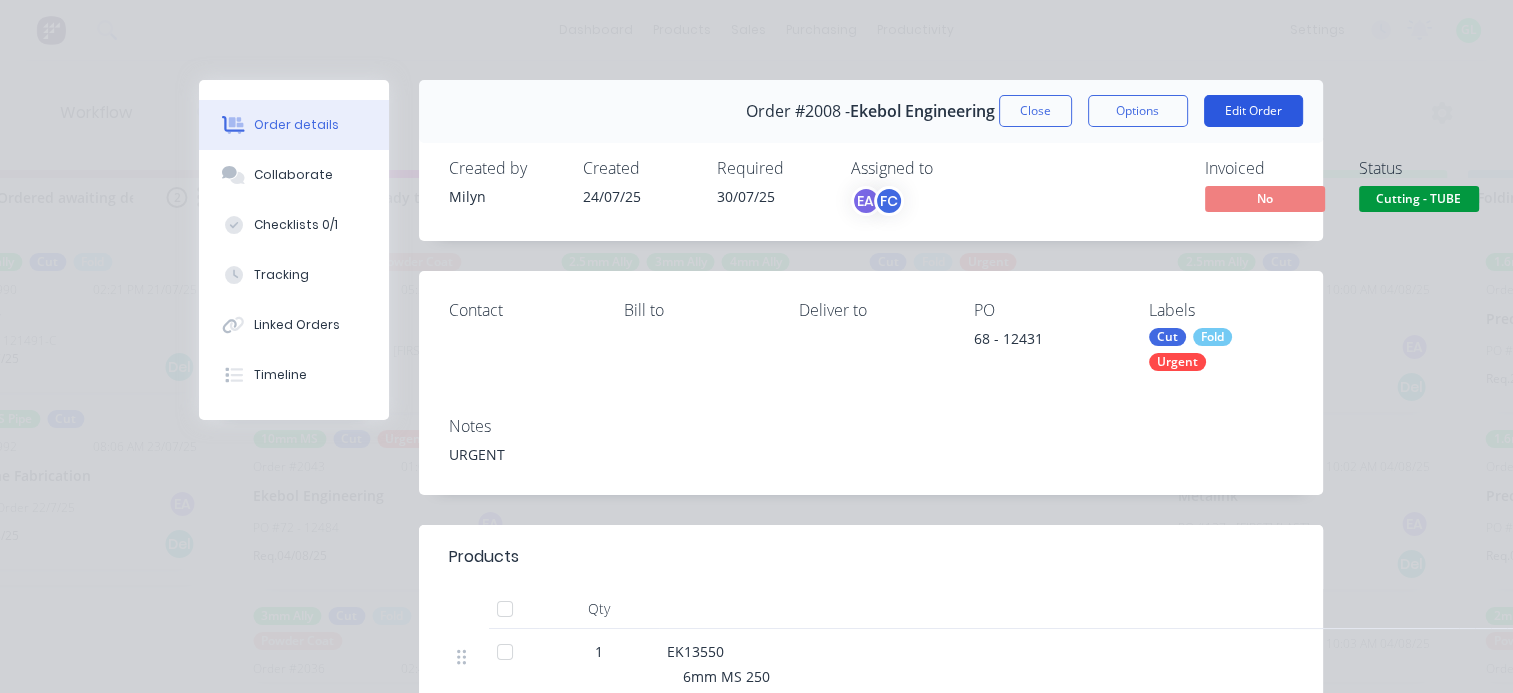 click on "Edit Order" at bounding box center [1253, 111] 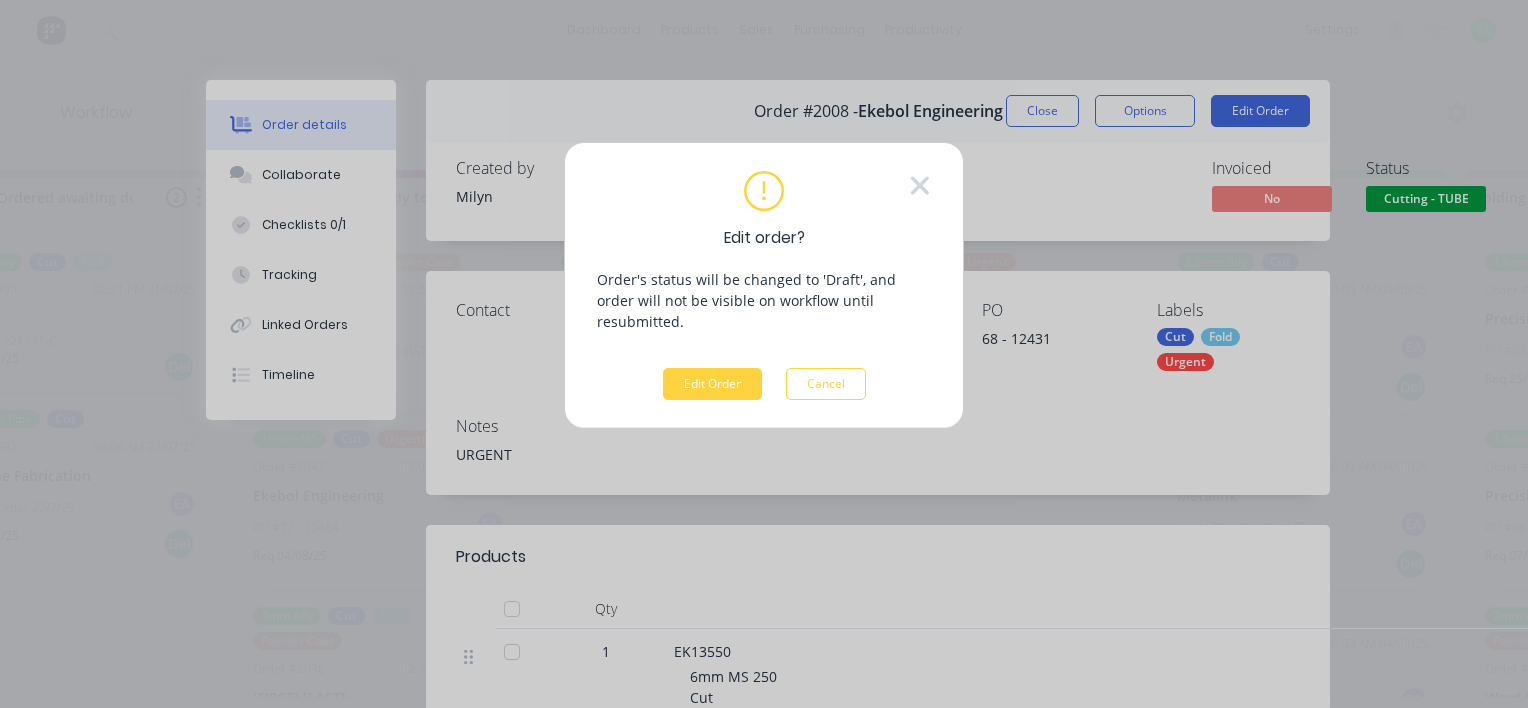 click on "Edit order? Order's status will be changed to 'Draft', and order will not be visible on workflow until resubmitted. Edit Order   Cancel" at bounding box center [764, 286] 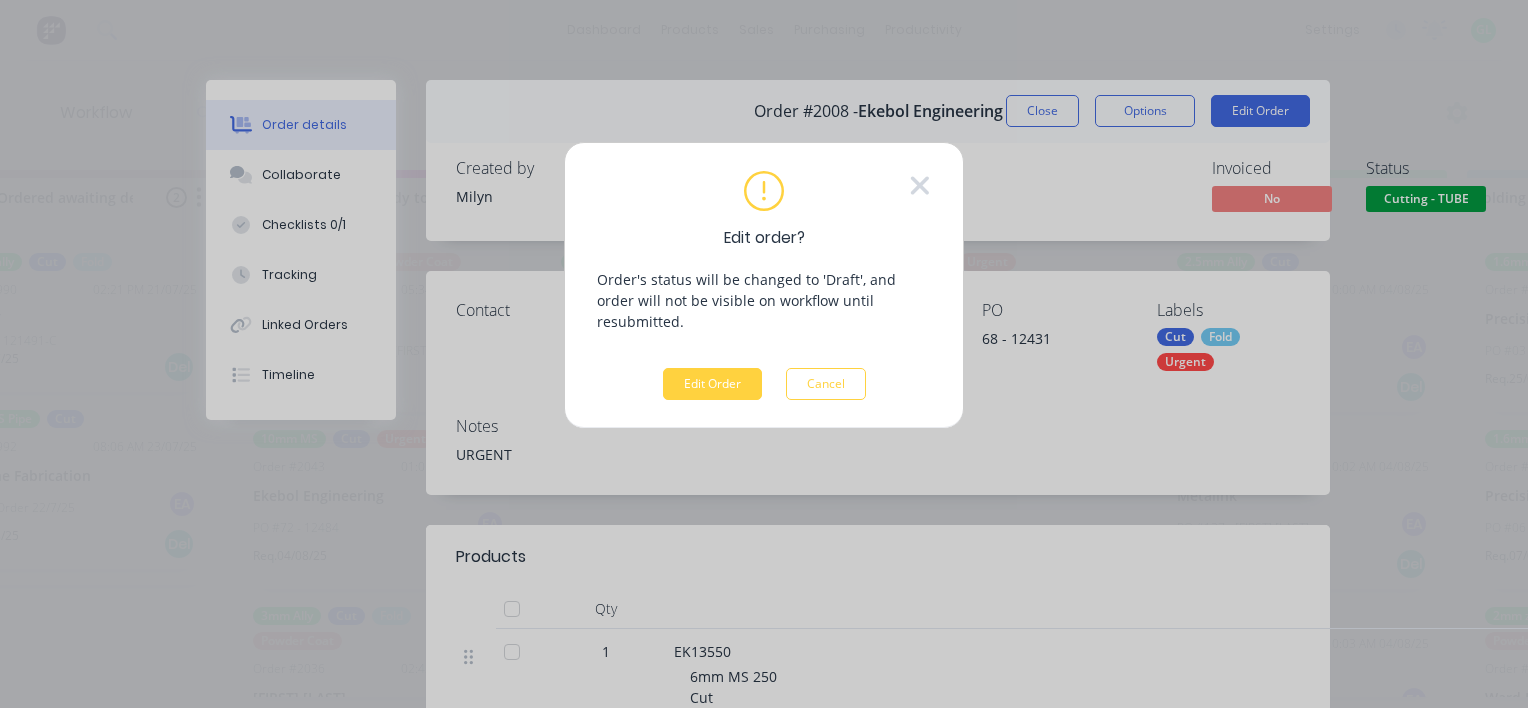 click 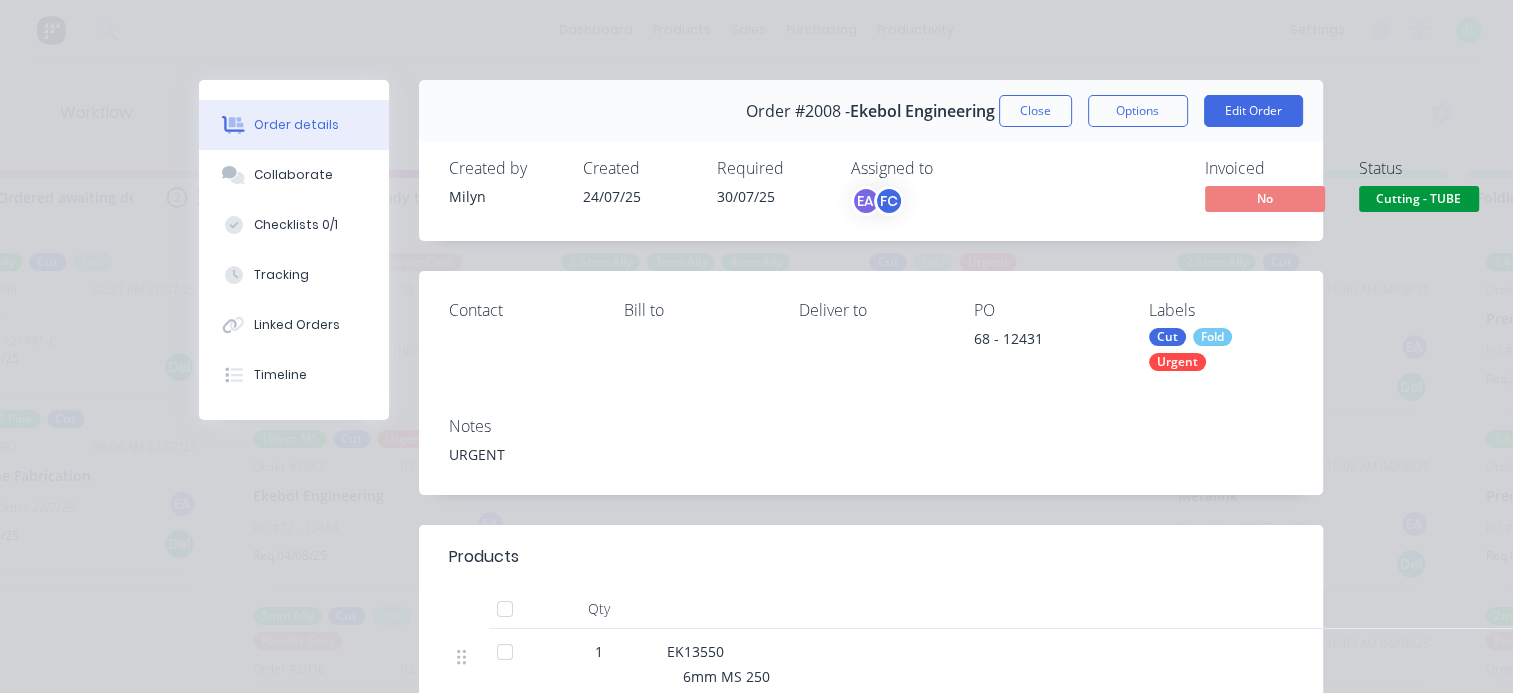 drag, startPoint x: 1092, startPoint y: 121, endPoint x: 1087, endPoint y: 131, distance: 11.18034 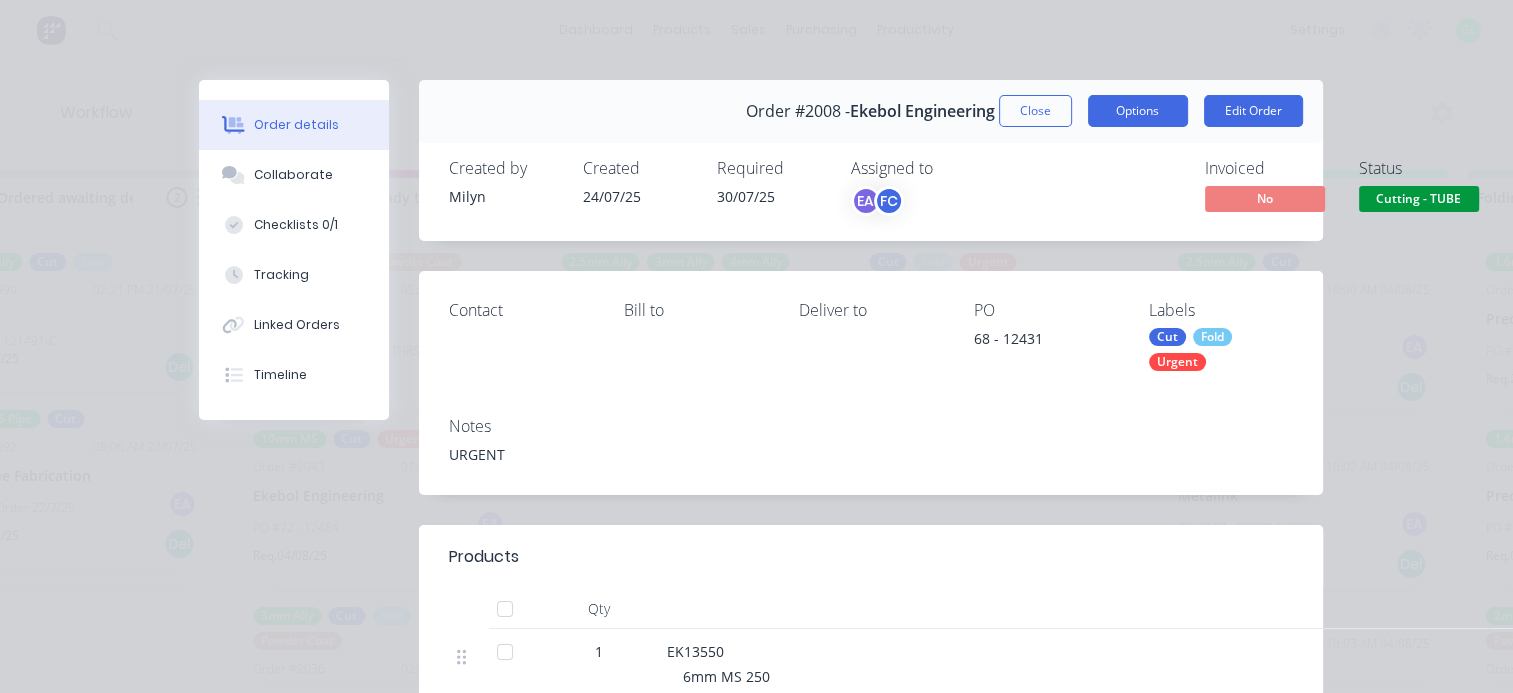click on "Options" at bounding box center (1138, 111) 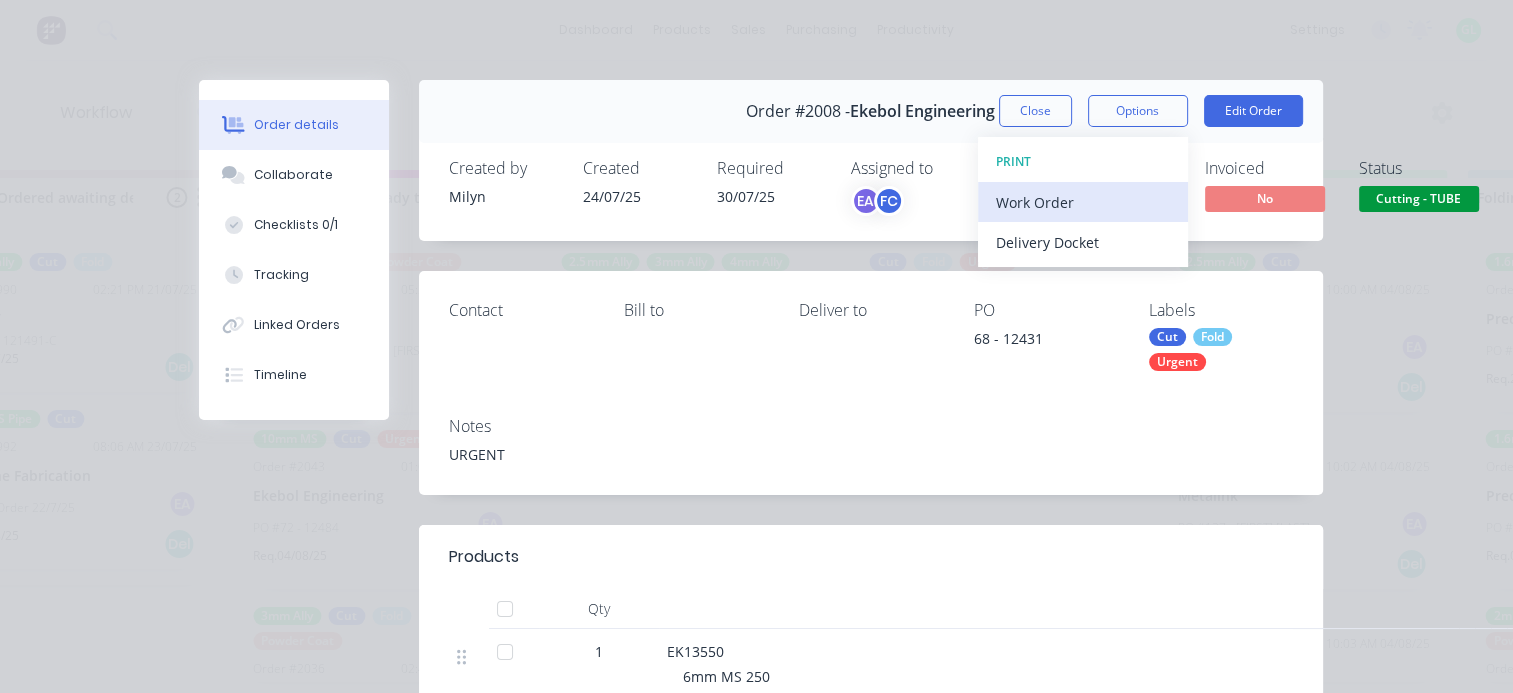 click on "Work Order" at bounding box center [1083, 202] 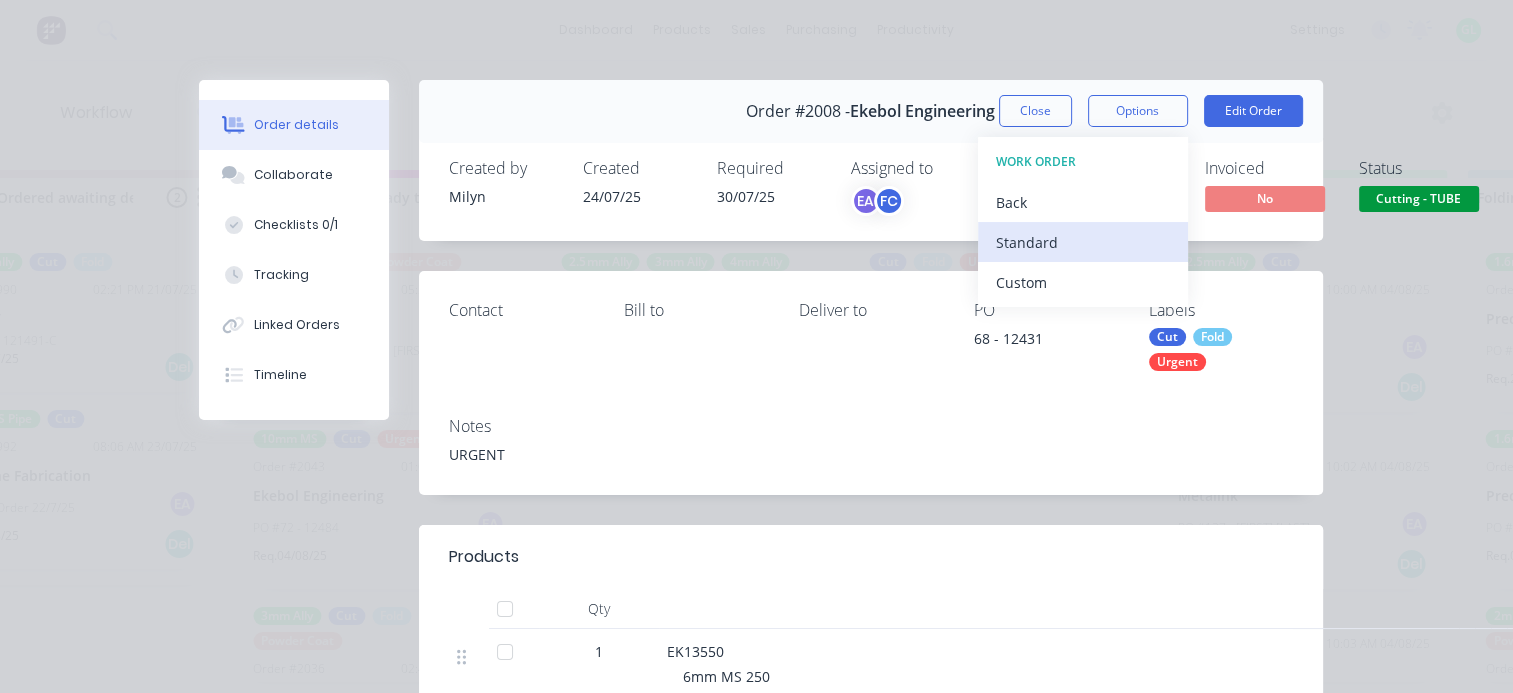 click on "Standard" at bounding box center [1083, 242] 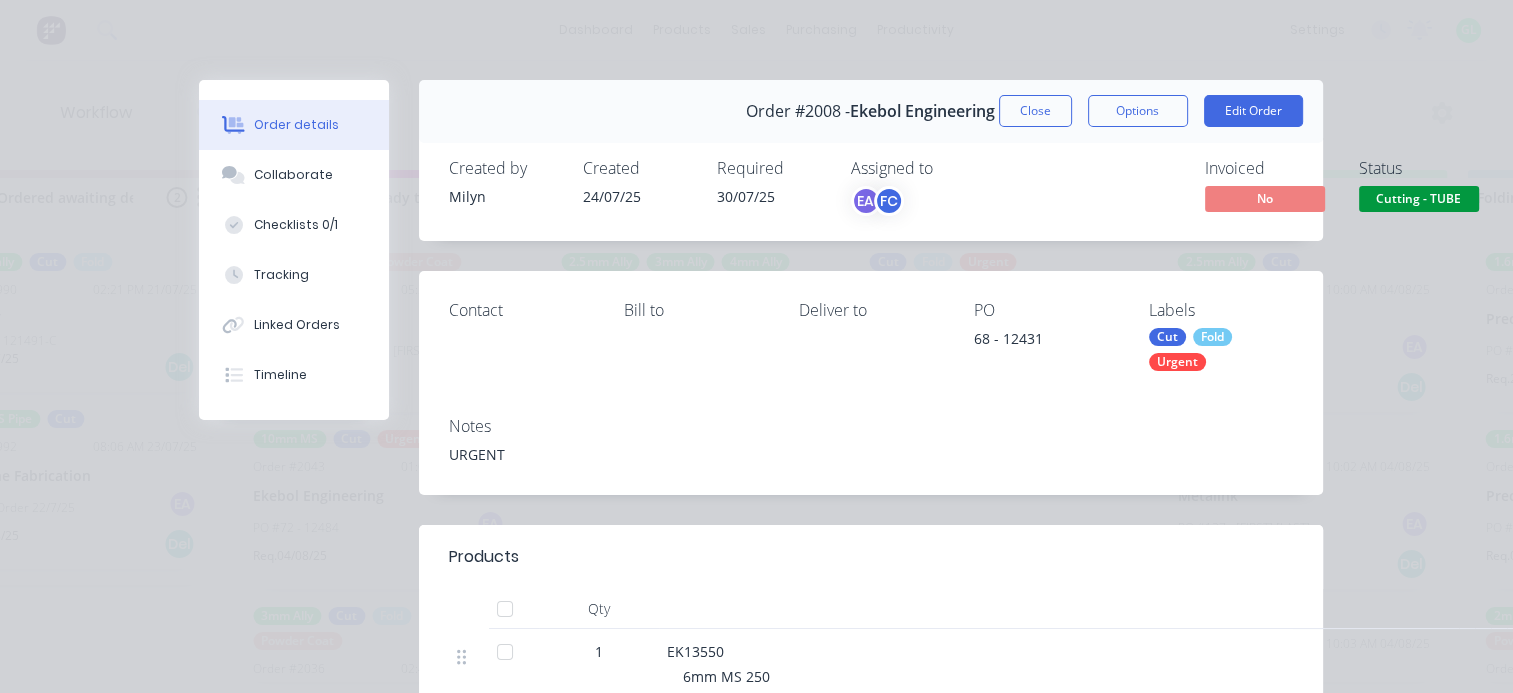 click on "Close" at bounding box center [1035, 111] 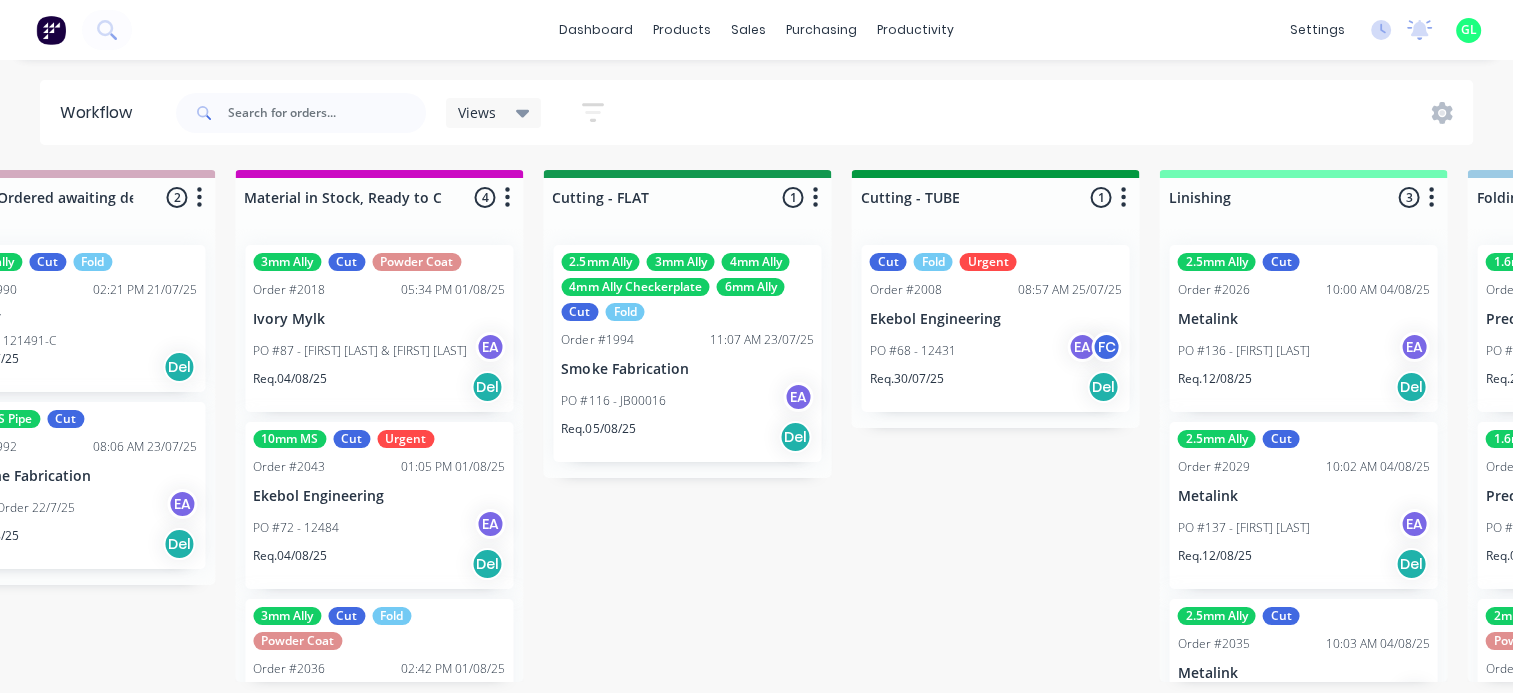 scroll, scrollTop: 0, scrollLeft: 0, axis: both 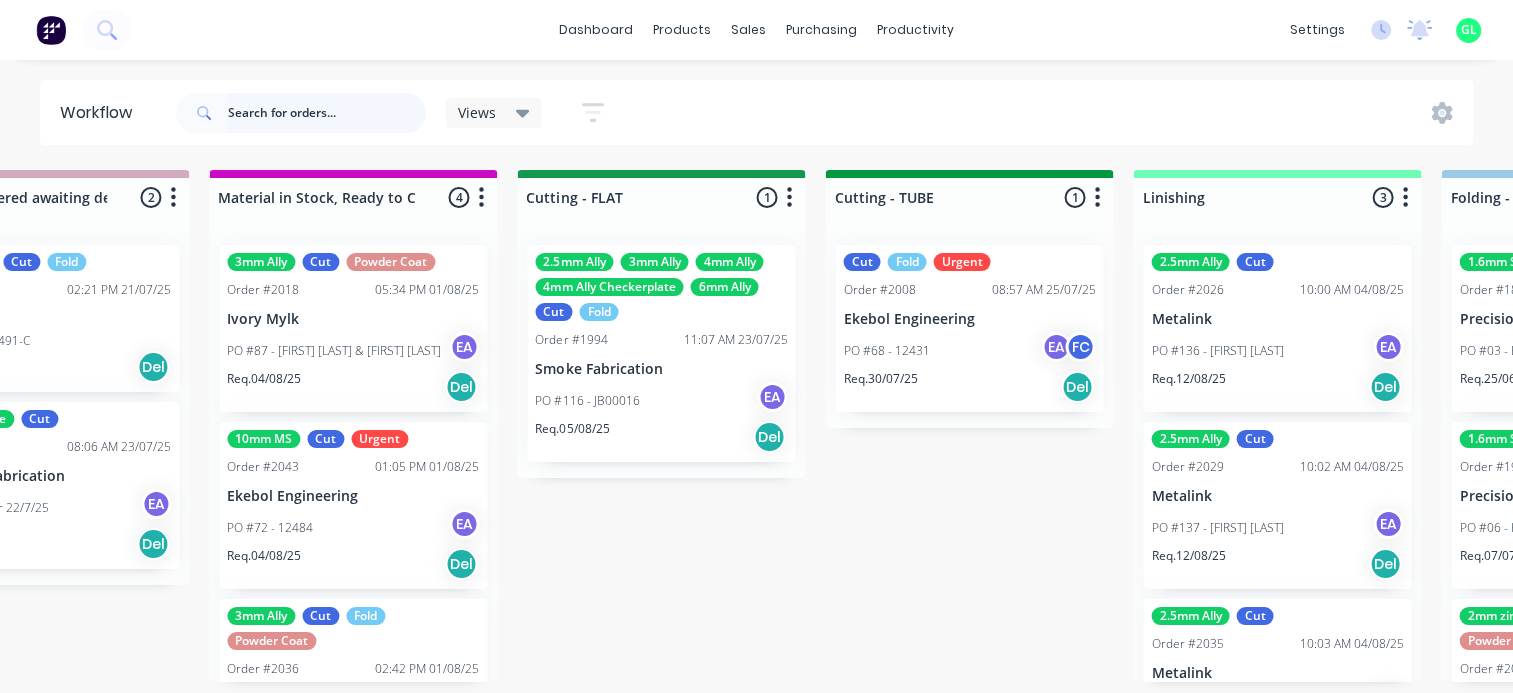click at bounding box center [327, 113] 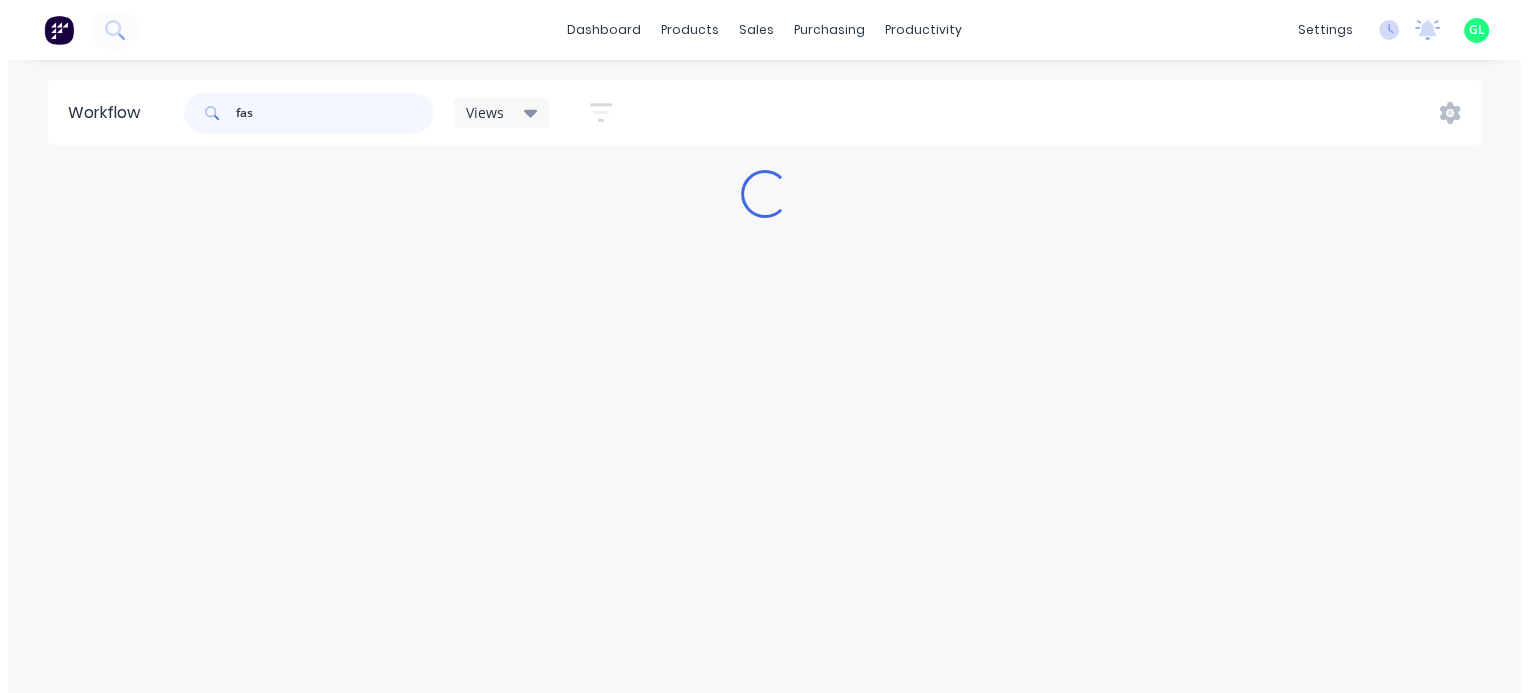 scroll, scrollTop: 0, scrollLeft: 0, axis: both 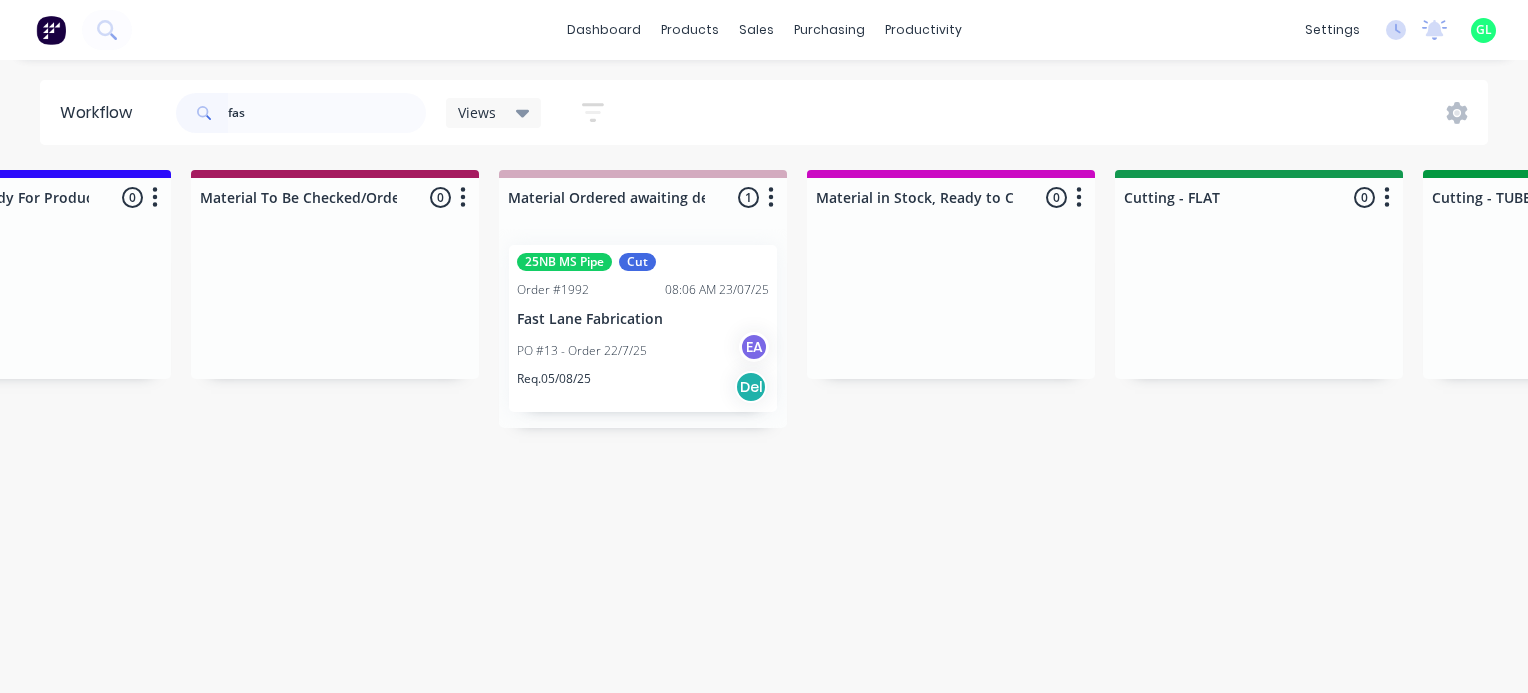 click on "PO #13 - Order [DATE]
EA" at bounding box center (643, 351) 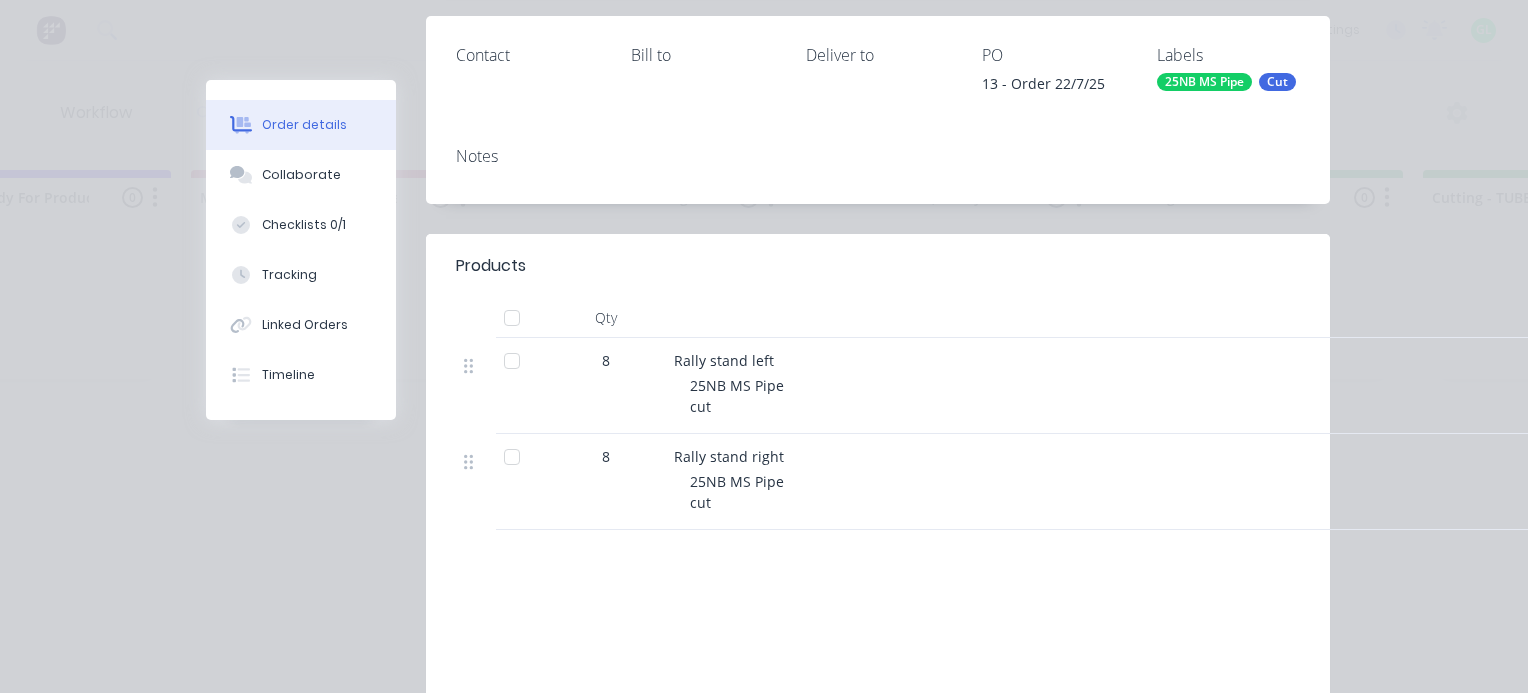 scroll, scrollTop: 0, scrollLeft: 0, axis: both 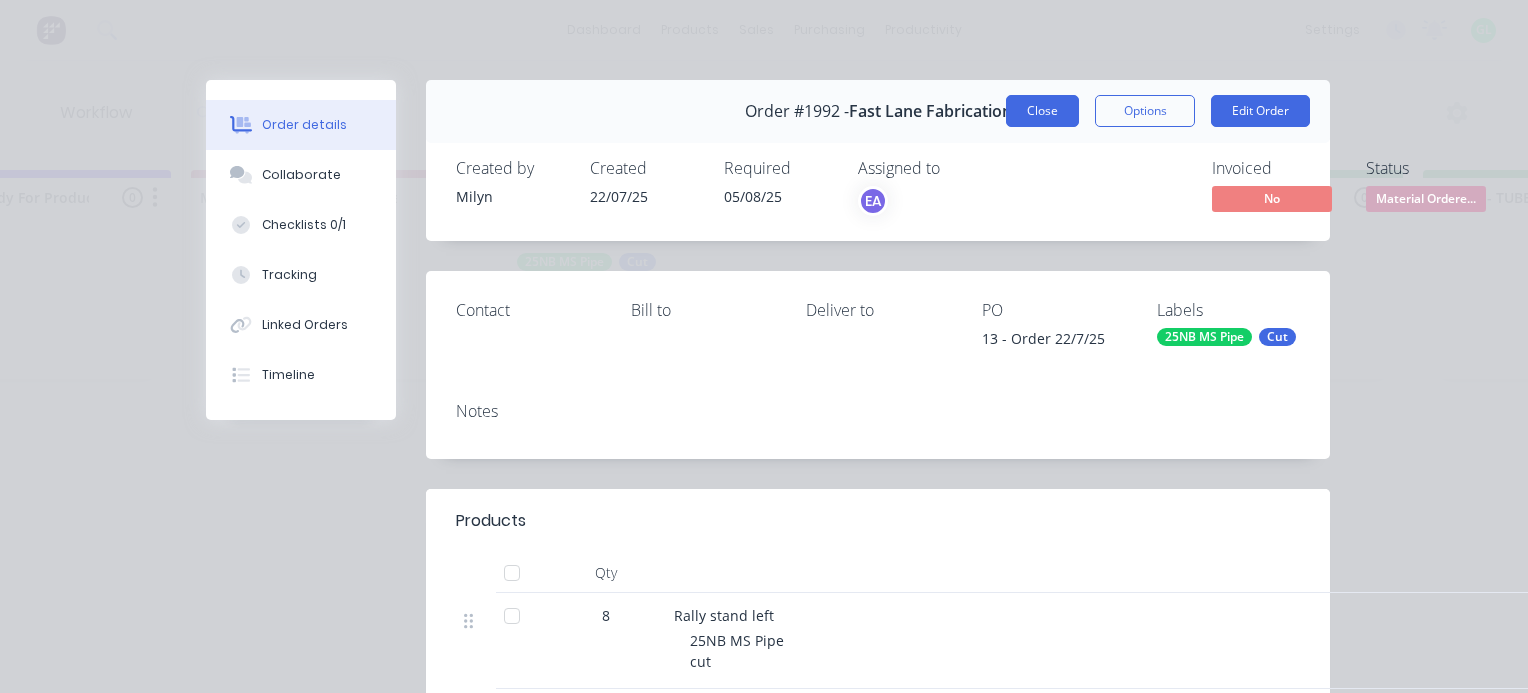 click on "Close" at bounding box center [1042, 111] 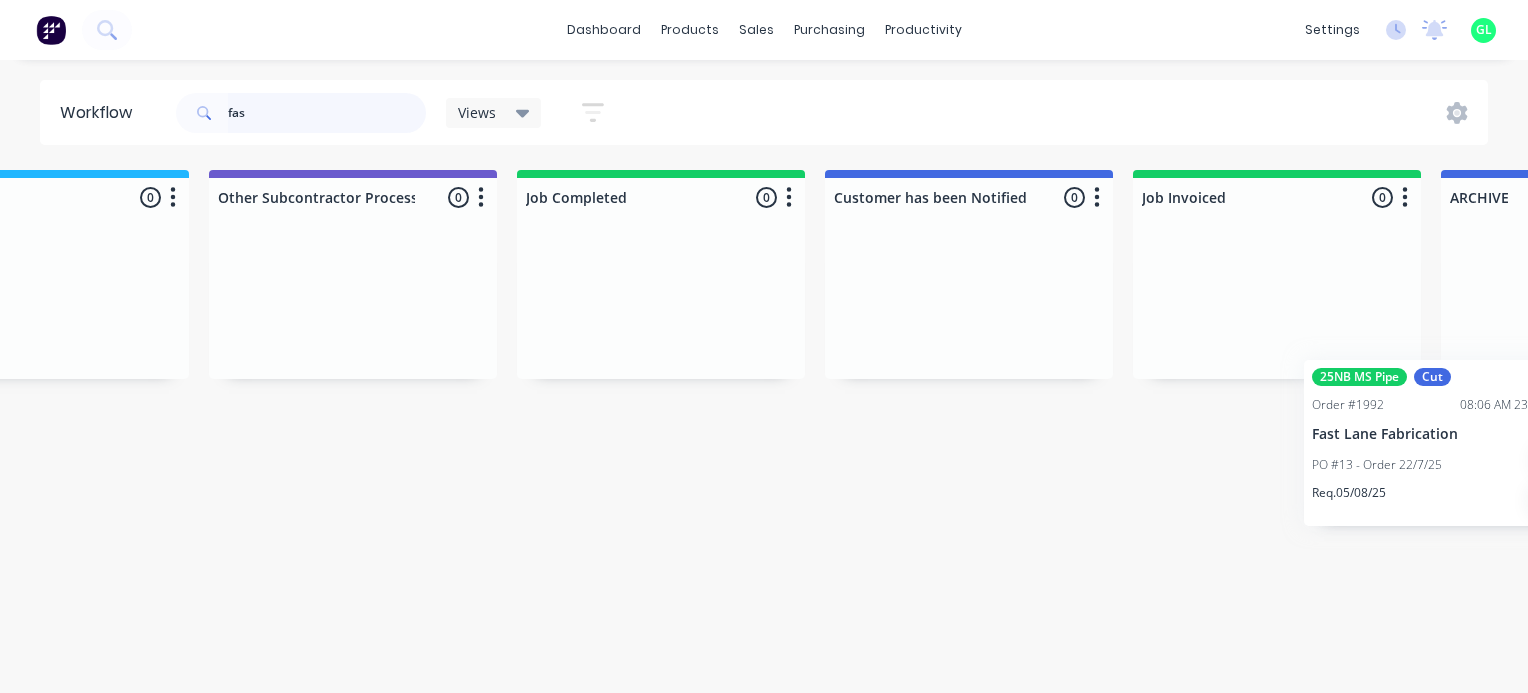 scroll, scrollTop: 0, scrollLeft: 6019, axis: horizontal 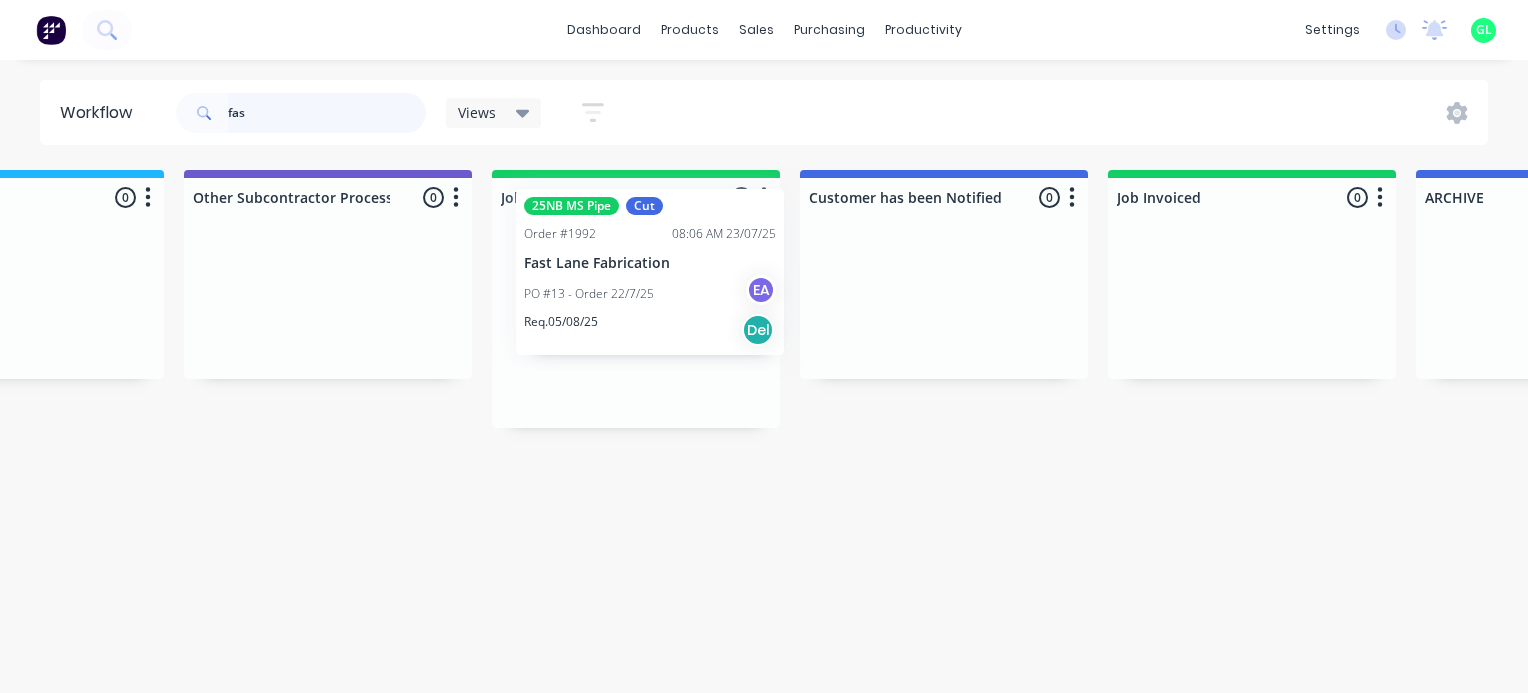 drag, startPoint x: 616, startPoint y: 314, endPoint x: 620, endPoint y: 258, distance: 56.142673 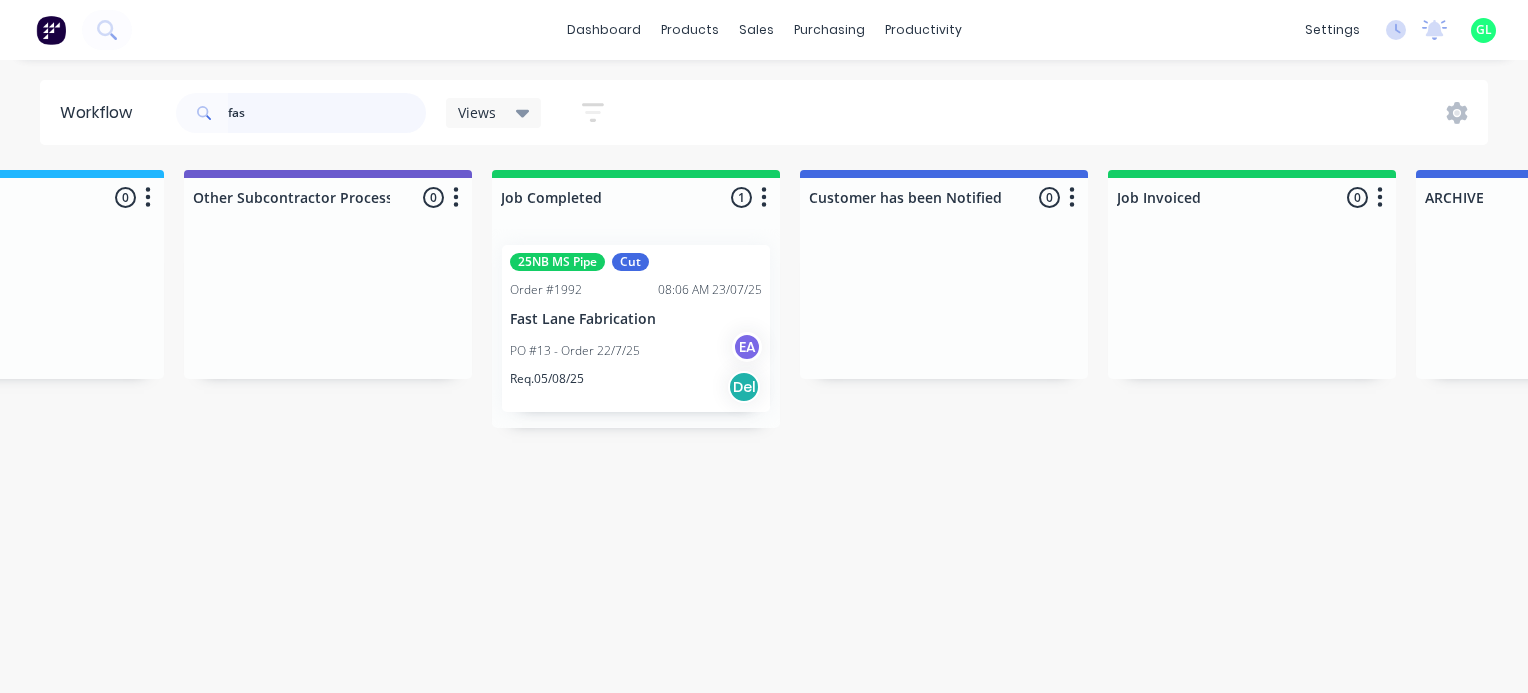 click on "fas" at bounding box center [327, 113] 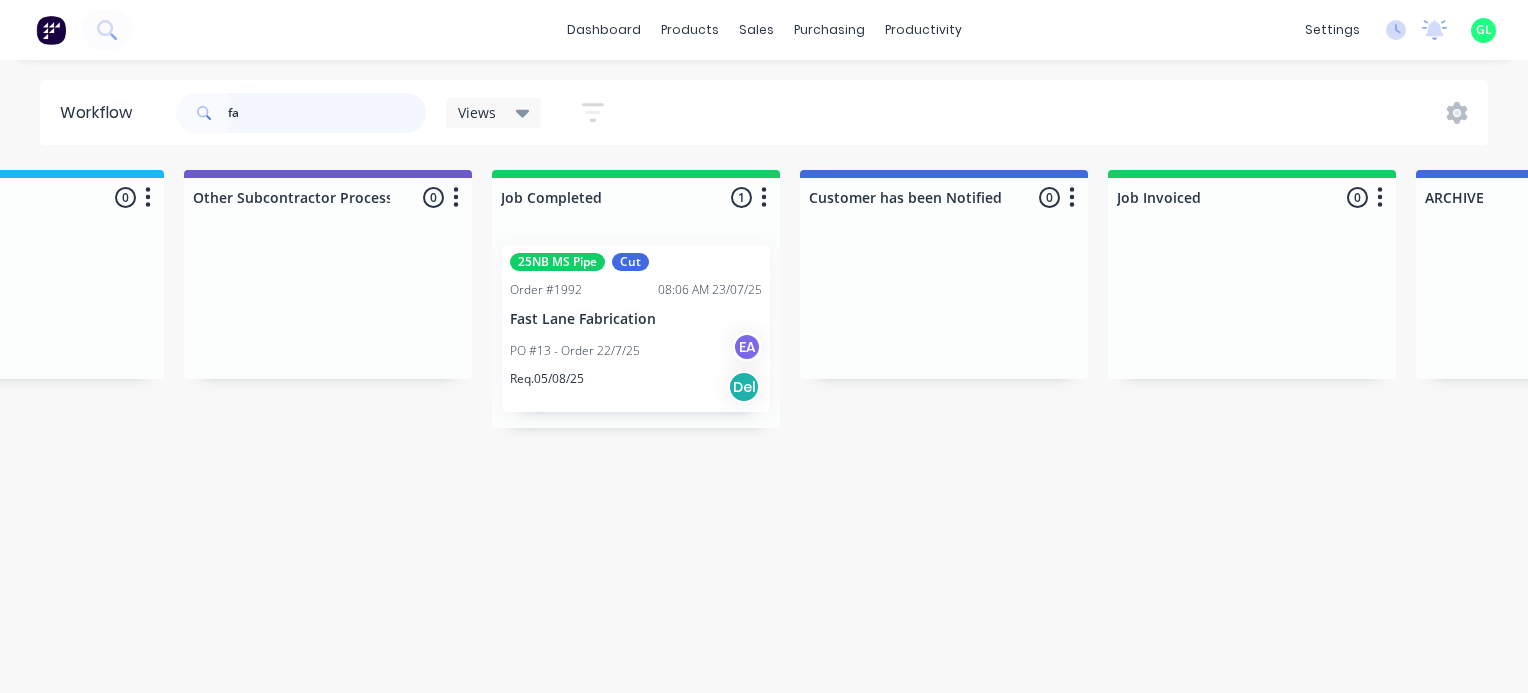 type on "f" 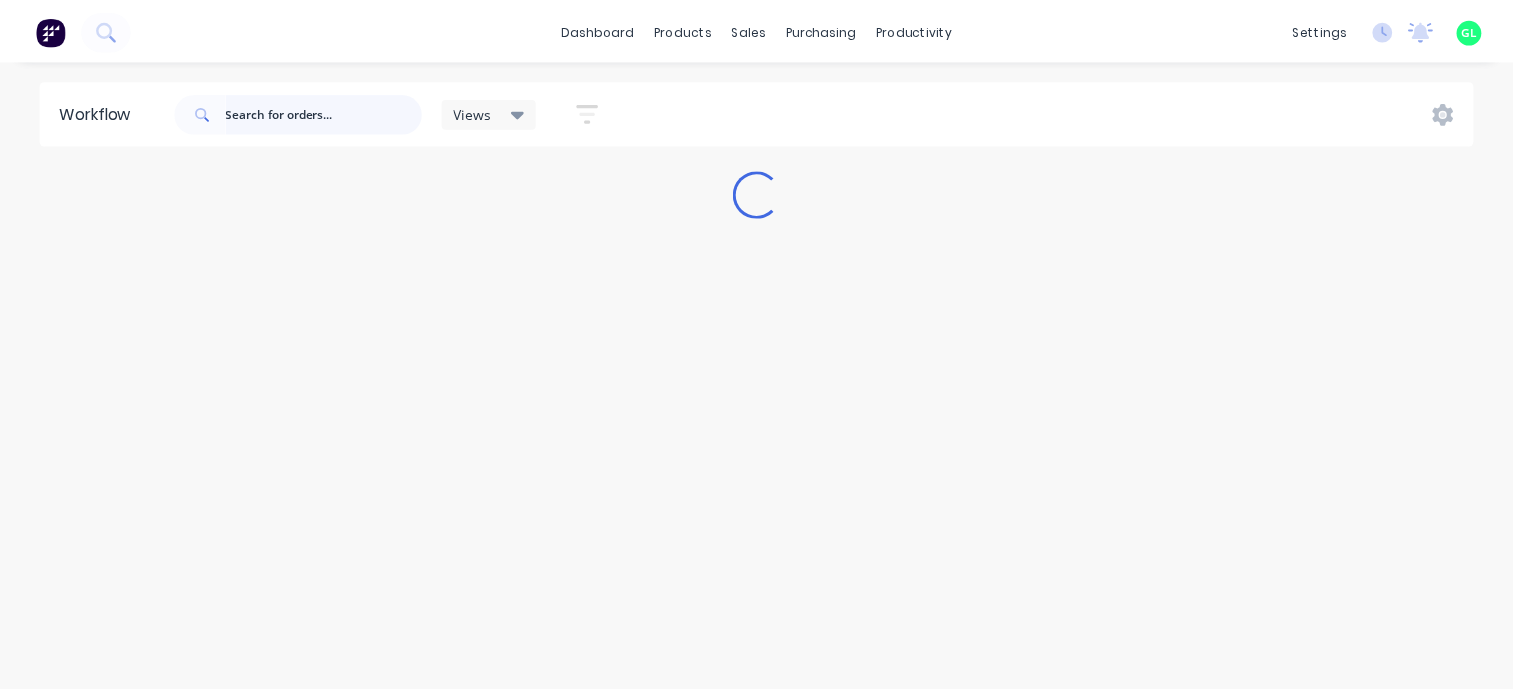 scroll, scrollTop: 0, scrollLeft: 0, axis: both 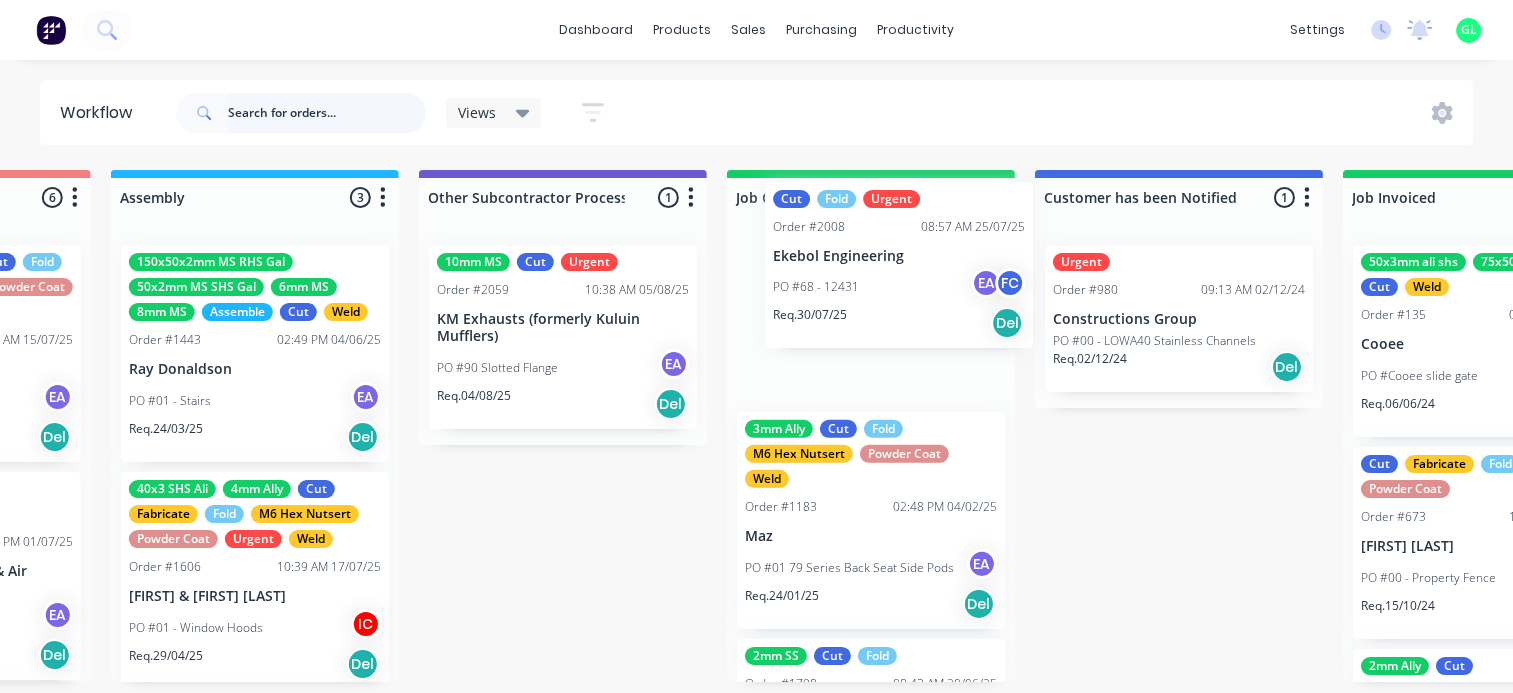 drag, startPoint x: 883, startPoint y: 376, endPoint x: 774, endPoint y: 336, distance: 116.10771 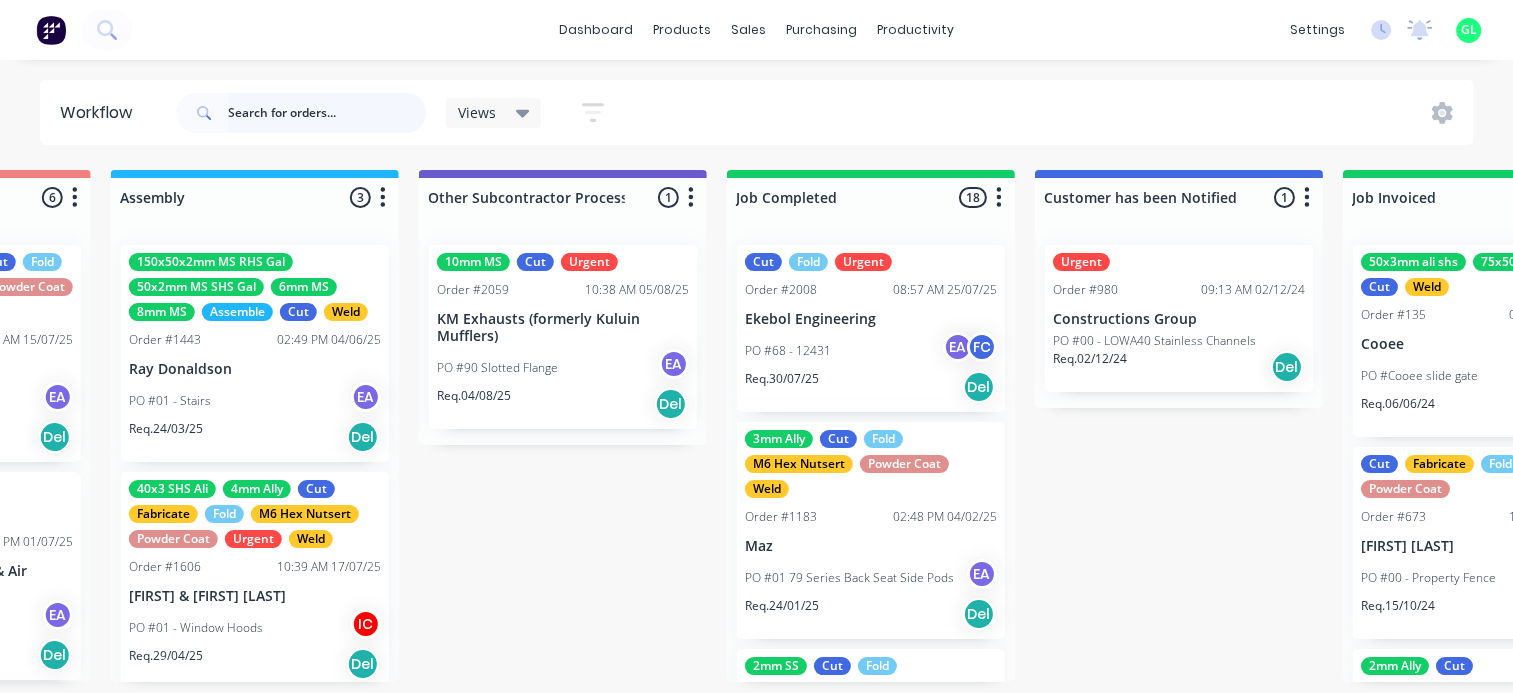 type 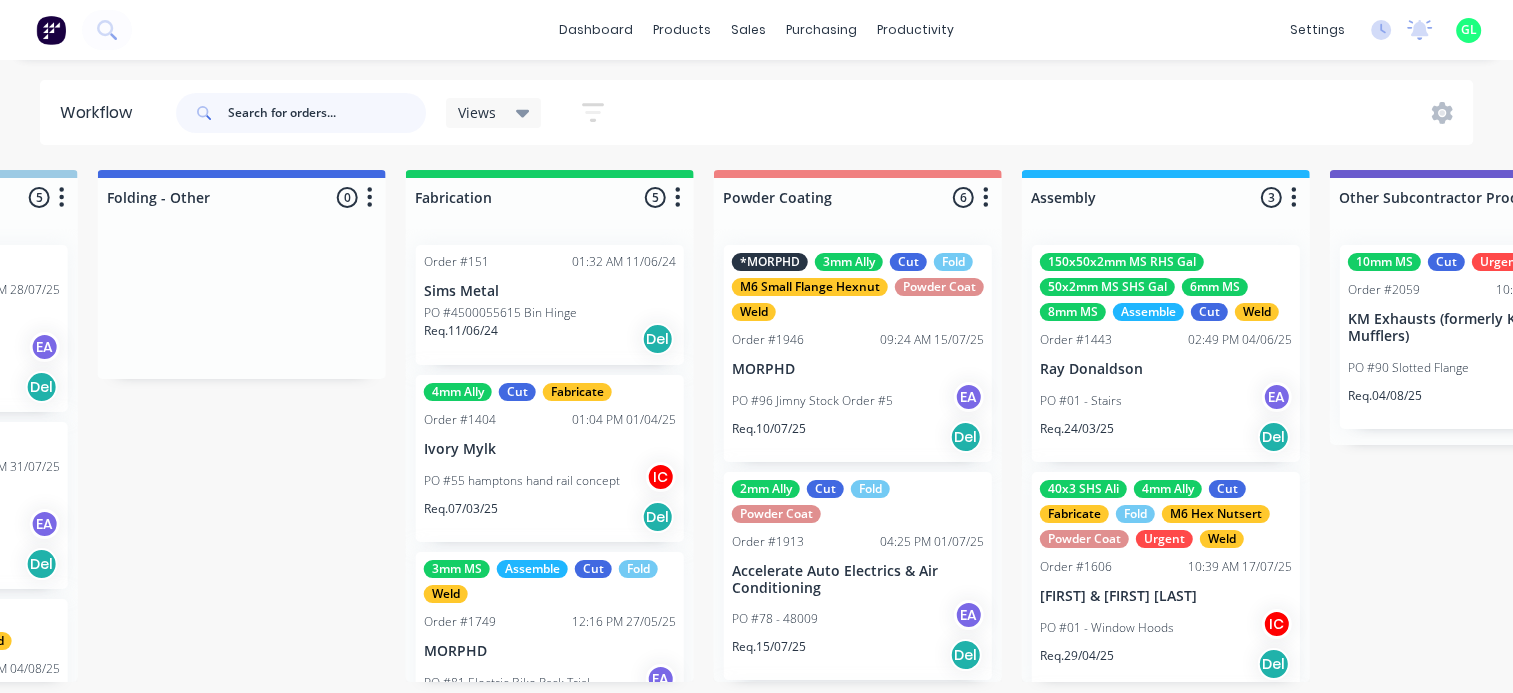 scroll, scrollTop: 0, scrollLeft: 4908, axis: horizontal 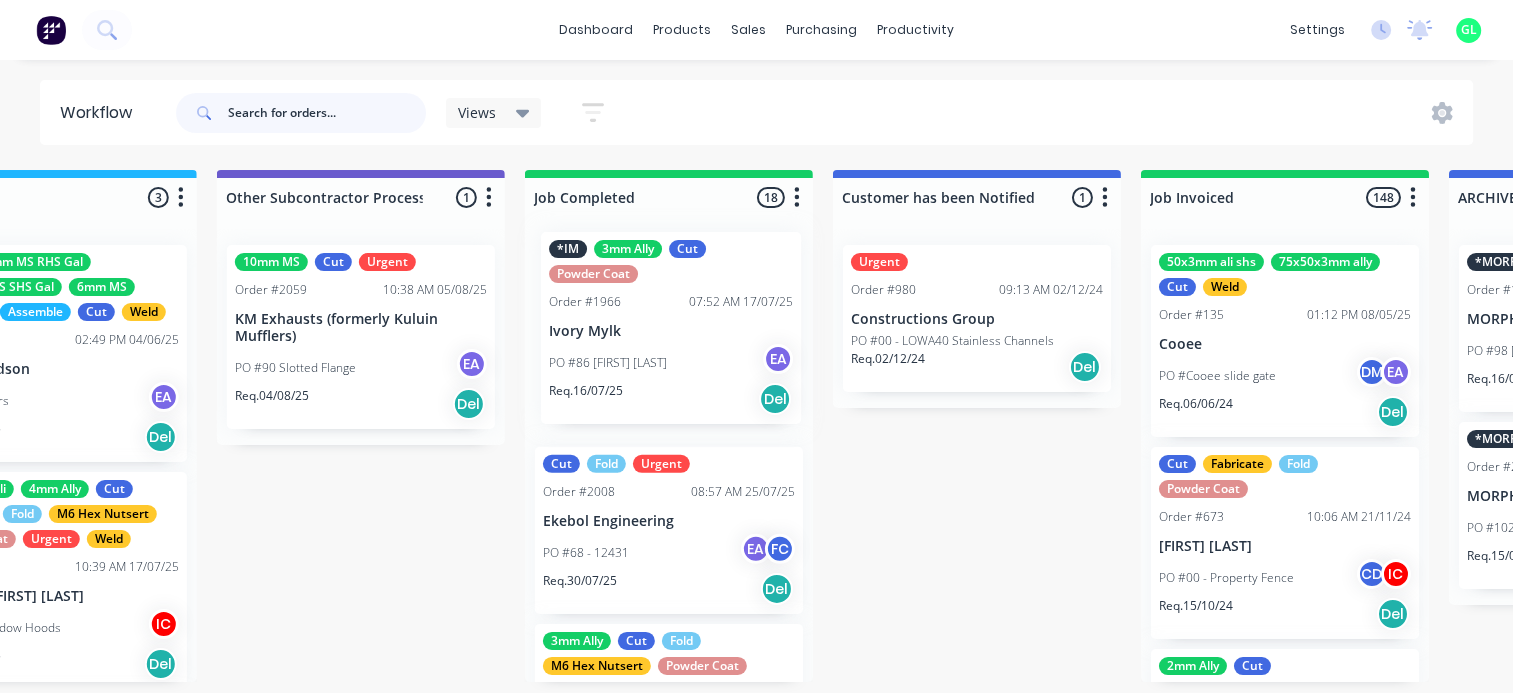drag, startPoint x: 771, startPoint y: 519, endPoint x: 629, endPoint y: 360, distance: 213.17833 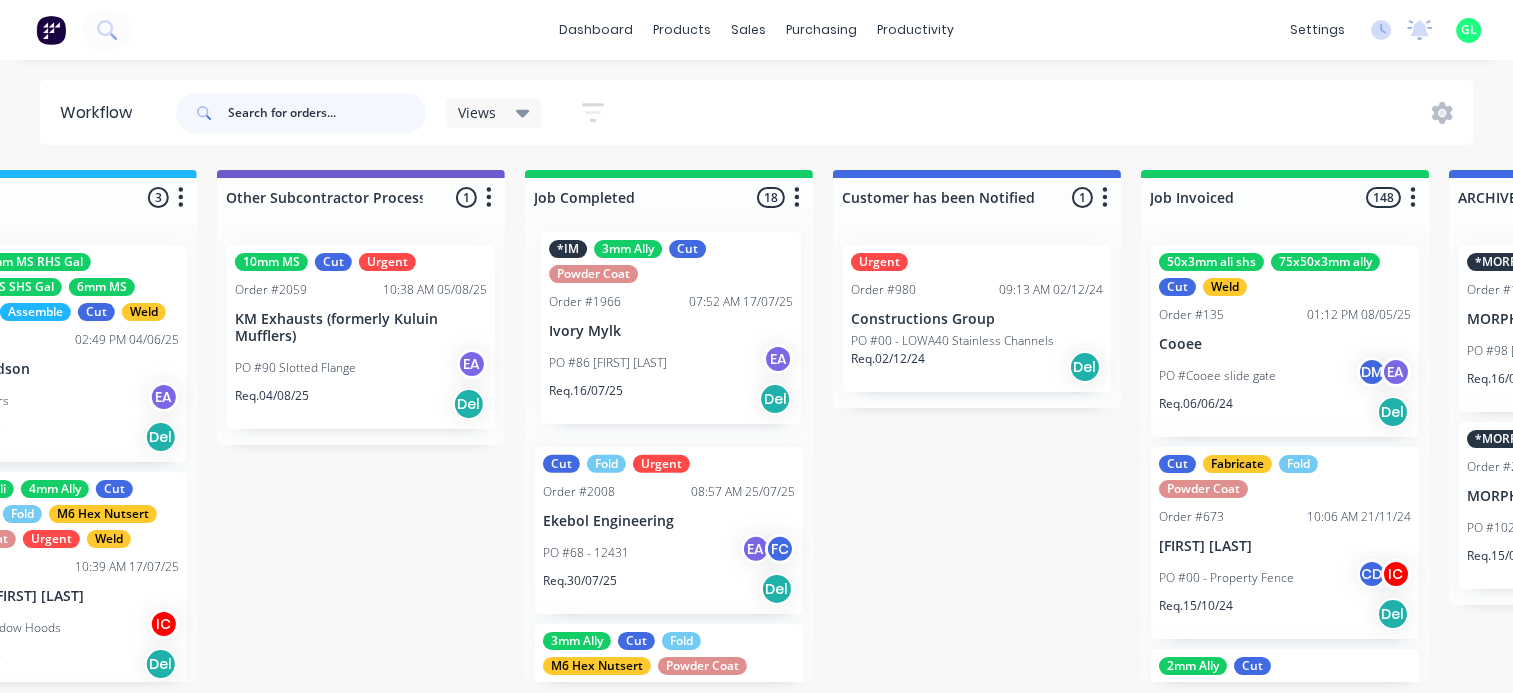 click on "Submitted 10 Status colour #273444 hex #273444 Save Cancel Summaries Total order value Invoiced to date To be invoiced Sort By Created date Required date Order number Customer name Most recent 0-Add labels for all materials and processes here 100x50x3mm ally RHS 2.5mm SS 3mm Ally Cut Fold M10 Hex Nutserts Powder Coat Order #386 [TIME] [DATE] Metalmorphic PO #00-Template Req. [DATE] Del Quote Order #2041 [TIME] [DATE] [COMPANY] PO #01 - Engrave Req. [DATE] Del Quote Order #2048 [TIME] [DATE] [COMPANY] PO #01 - Paint Stencils Req. [DATE] Del Quote Order #2046 [TIME] [DATE] [COMPANY] PO #01 - RFQ Req. [DATE] Del Quote Order #2052 [TIME] [DATE] [COMPANY] PO #10 - Baffles Req. [DATE] Del Quote Order #2055 [TIME] [DATE] [COMPANY] PO #02 - Barrier Req. [DATE] Del Quote Order #2061 [TIME] [DATE] [COMPANY] PO #01 - RFQ Req. [DATE] Del Cut Fold Order #2040 [TIME] [DATE] [COMPANY] Req. Del" at bounding box center [-2014, 426] 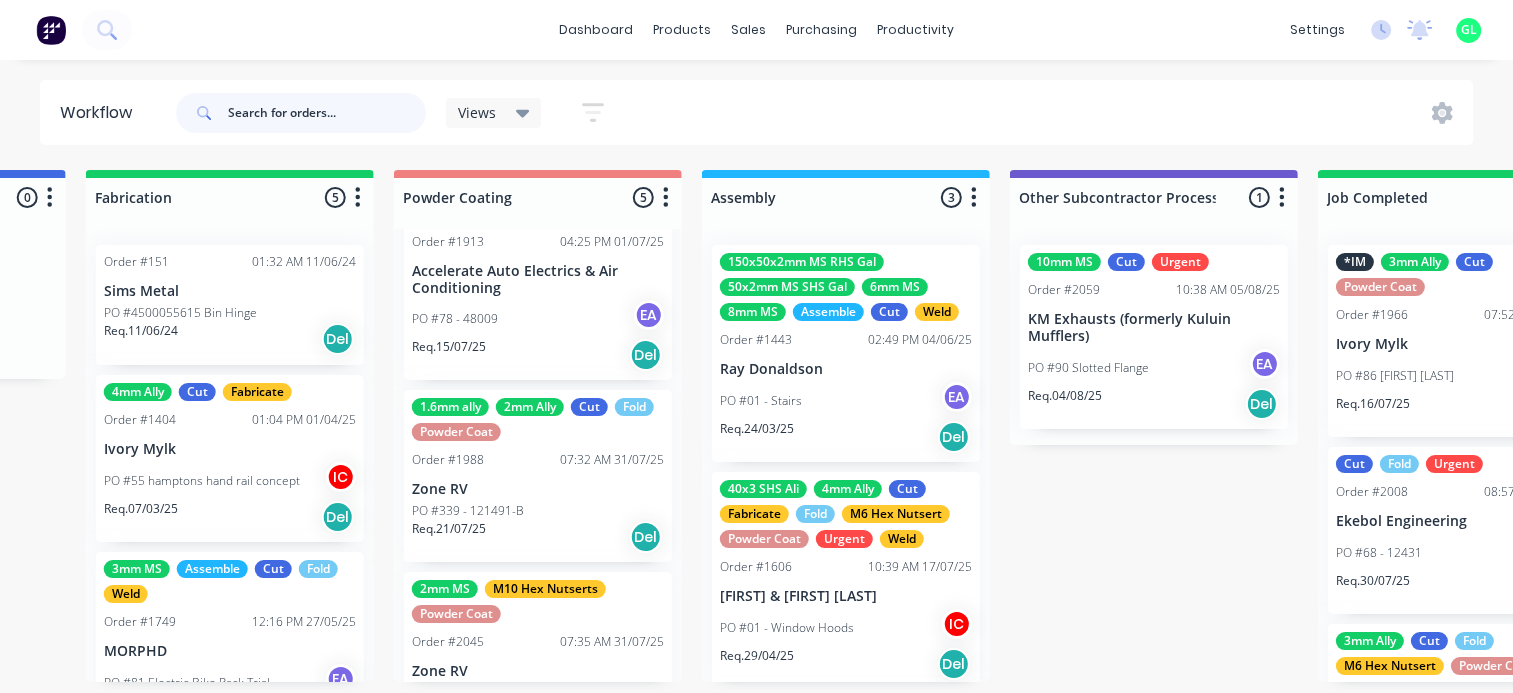 scroll, scrollTop: 0, scrollLeft: 5024, axis: horizontal 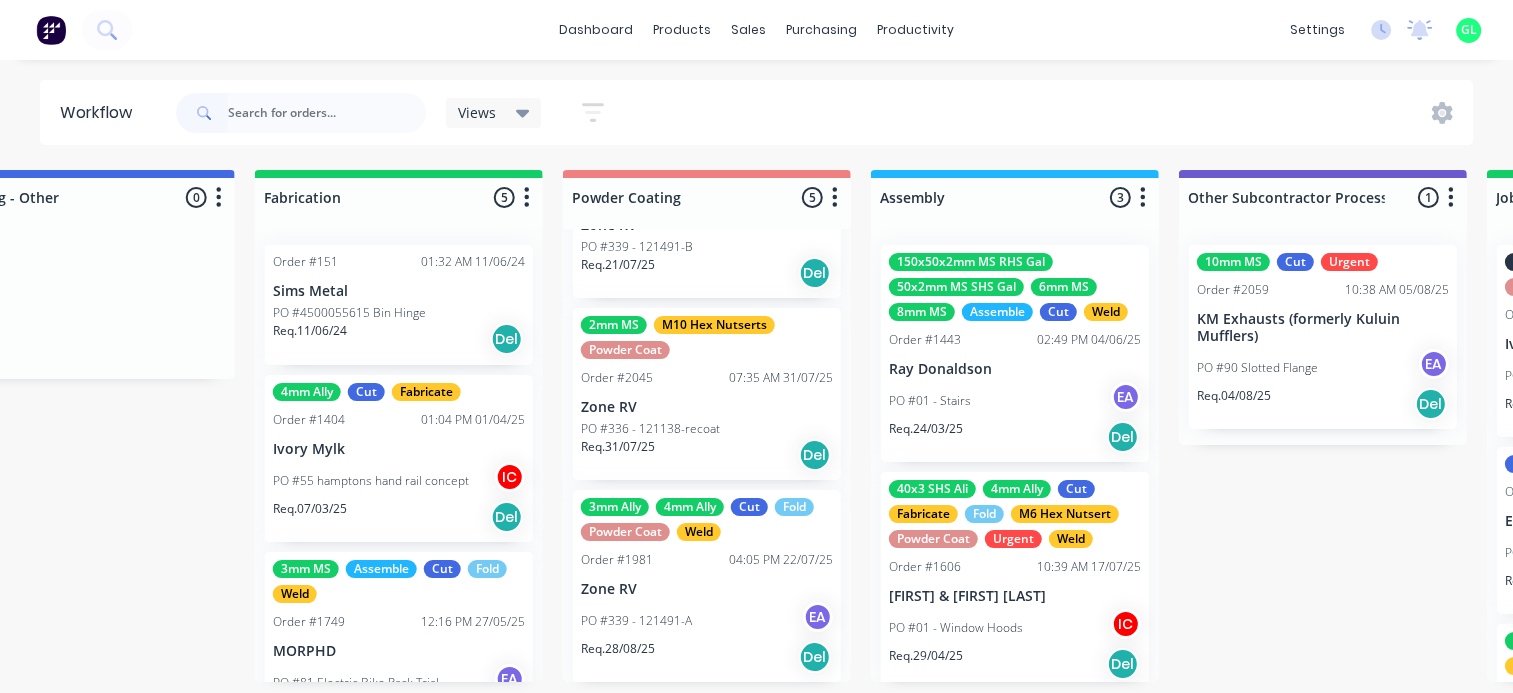 click on "Req. 31/07/25 Del" at bounding box center (707, 455) 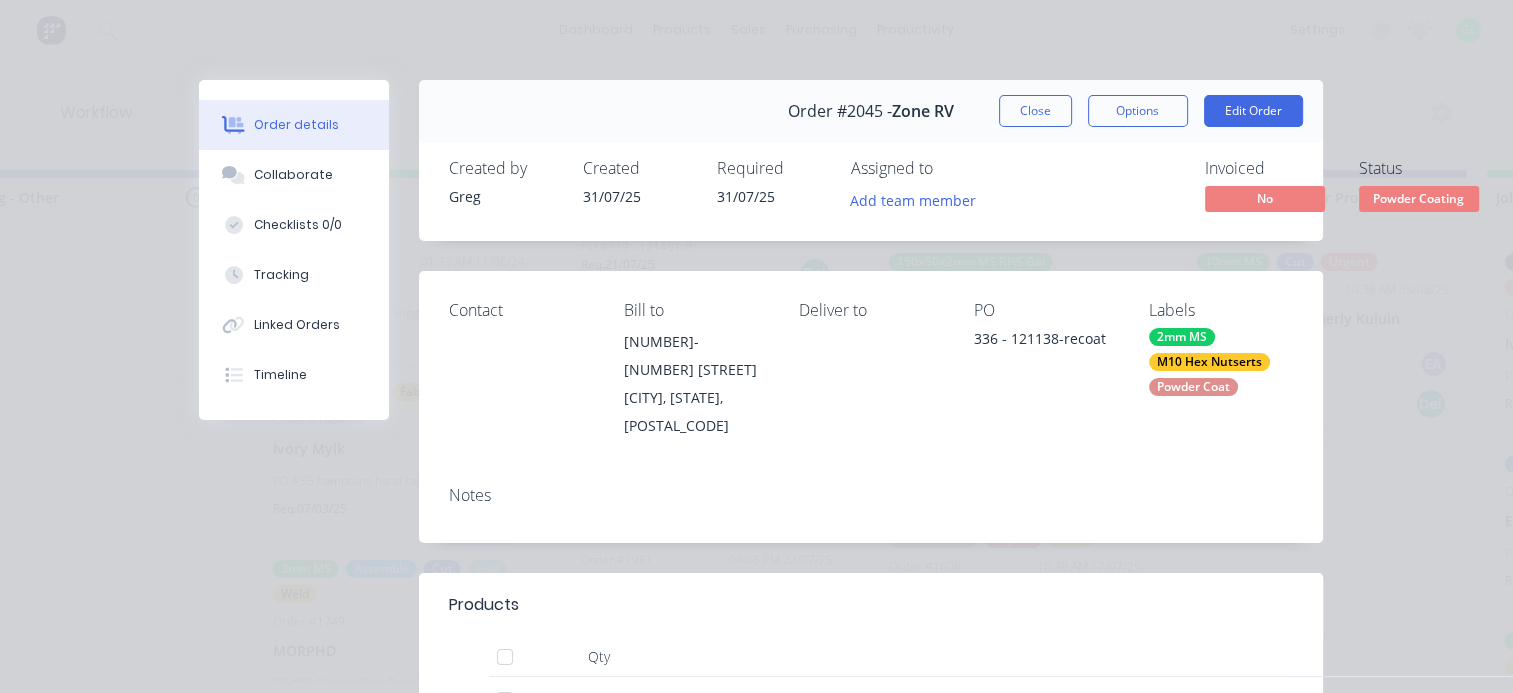 scroll, scrollTop: 200, scrollLeft: 0, axis: vertical 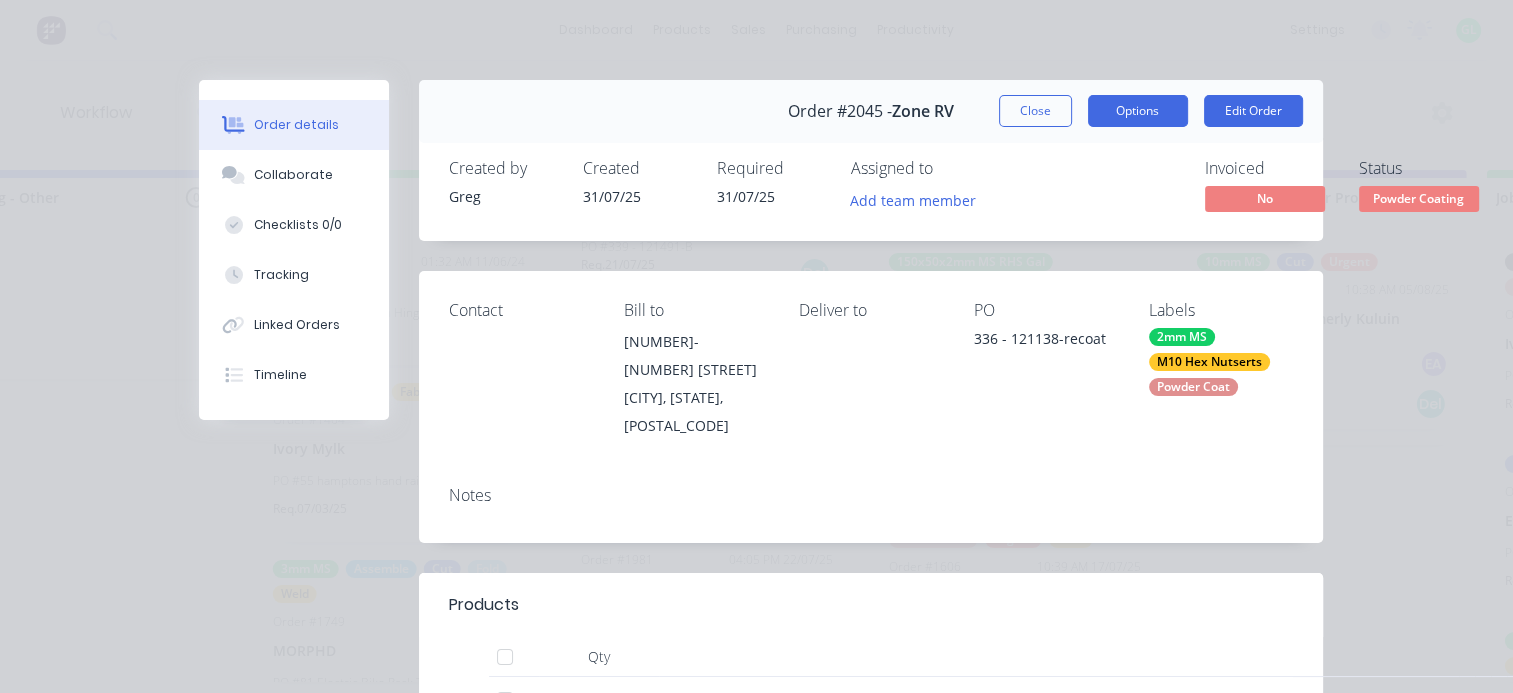 click on "Options" at bounding box center (1138, 111) 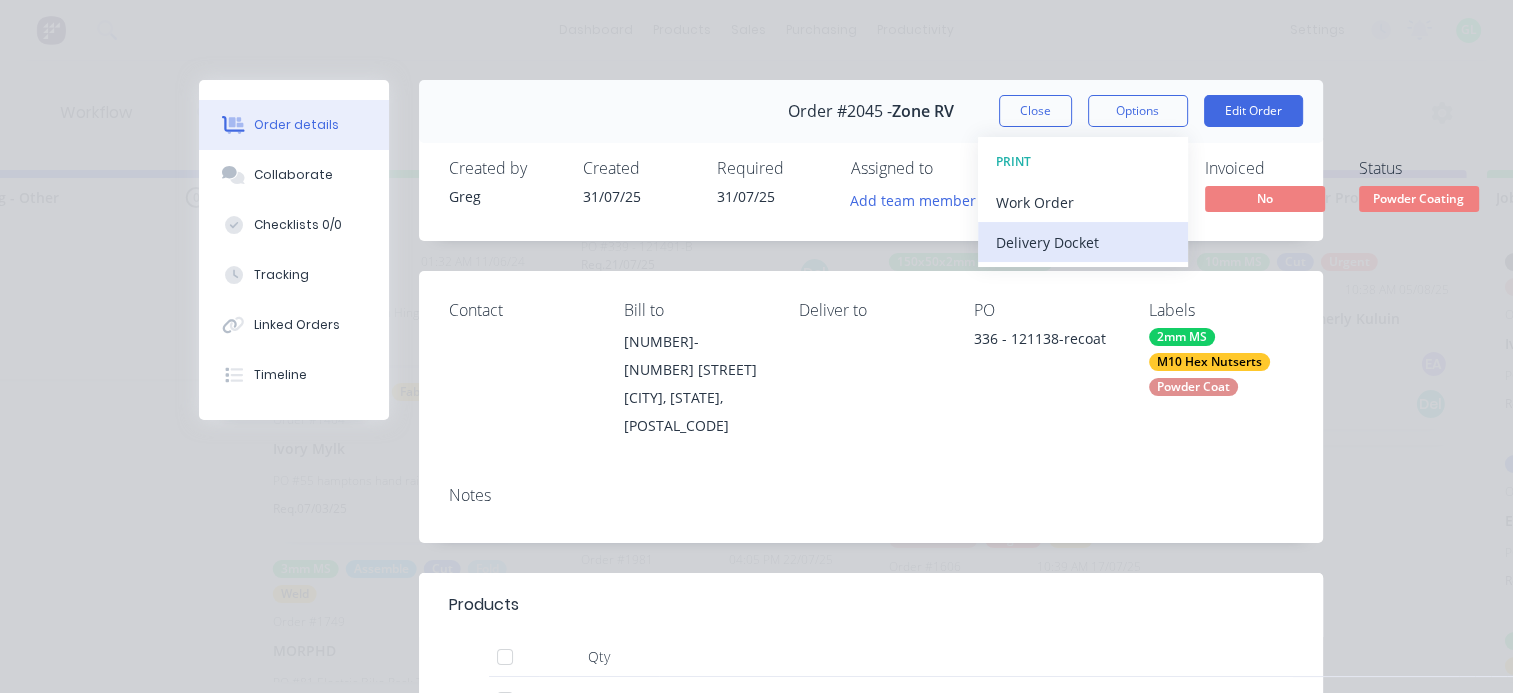 click on "Delivery Docket" at bounding box center (1083, 242) 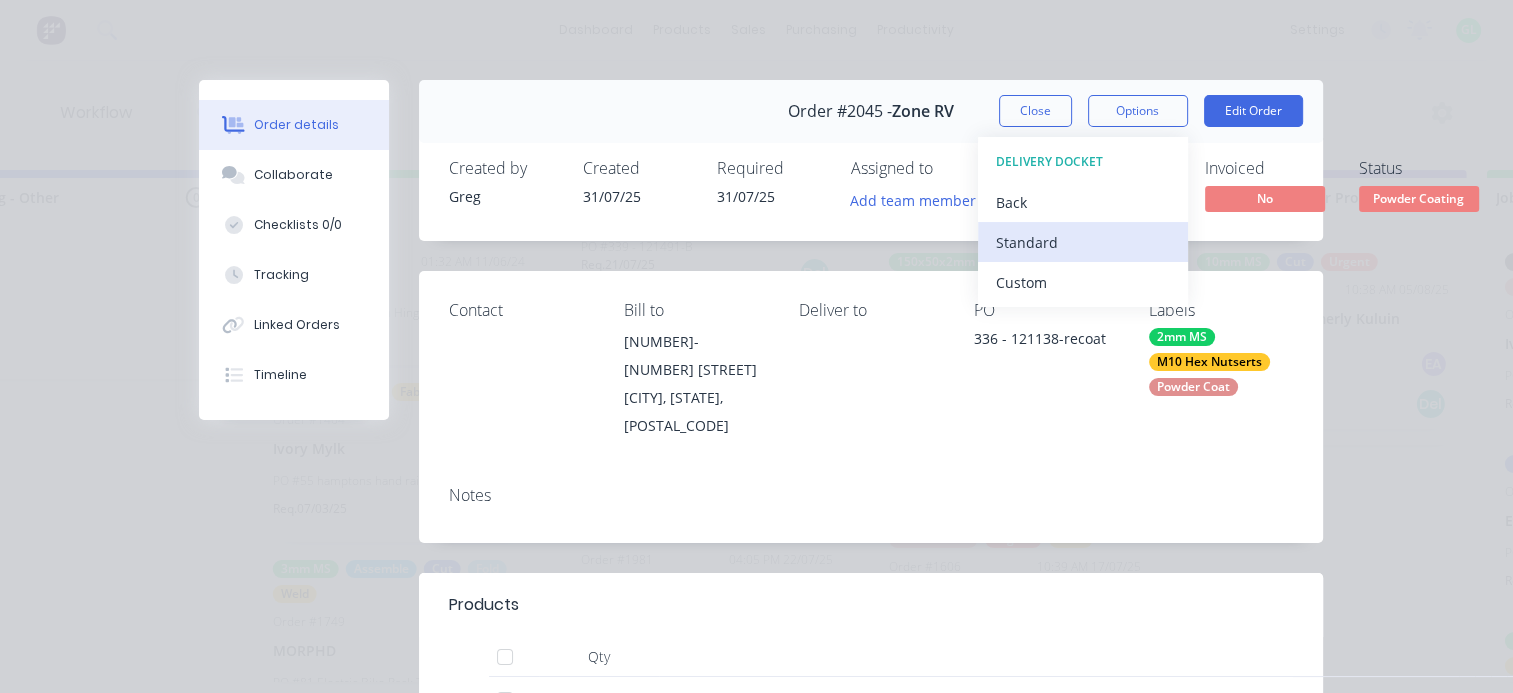 click on "Standard" at bounding box center [1083, 242] 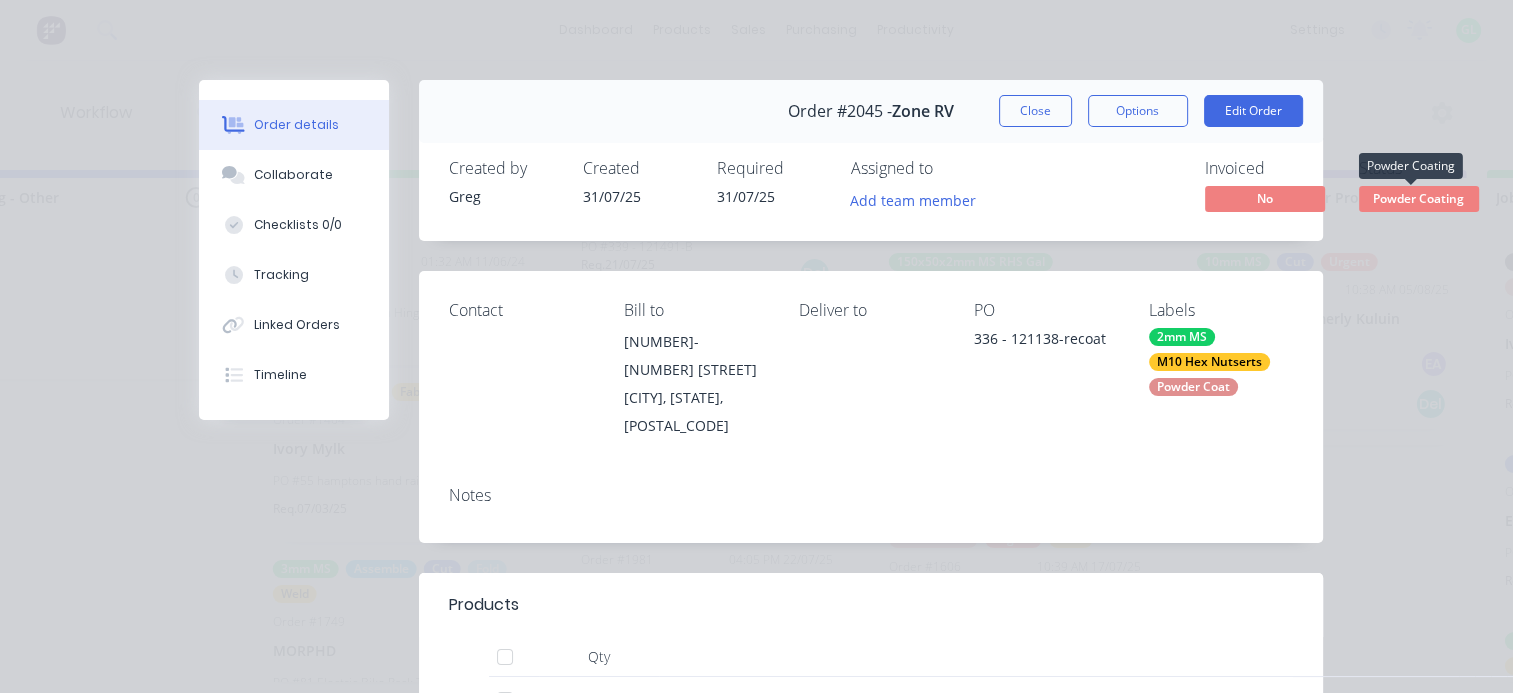 click on "Powder Coating" at bounding box center [1419, 198] 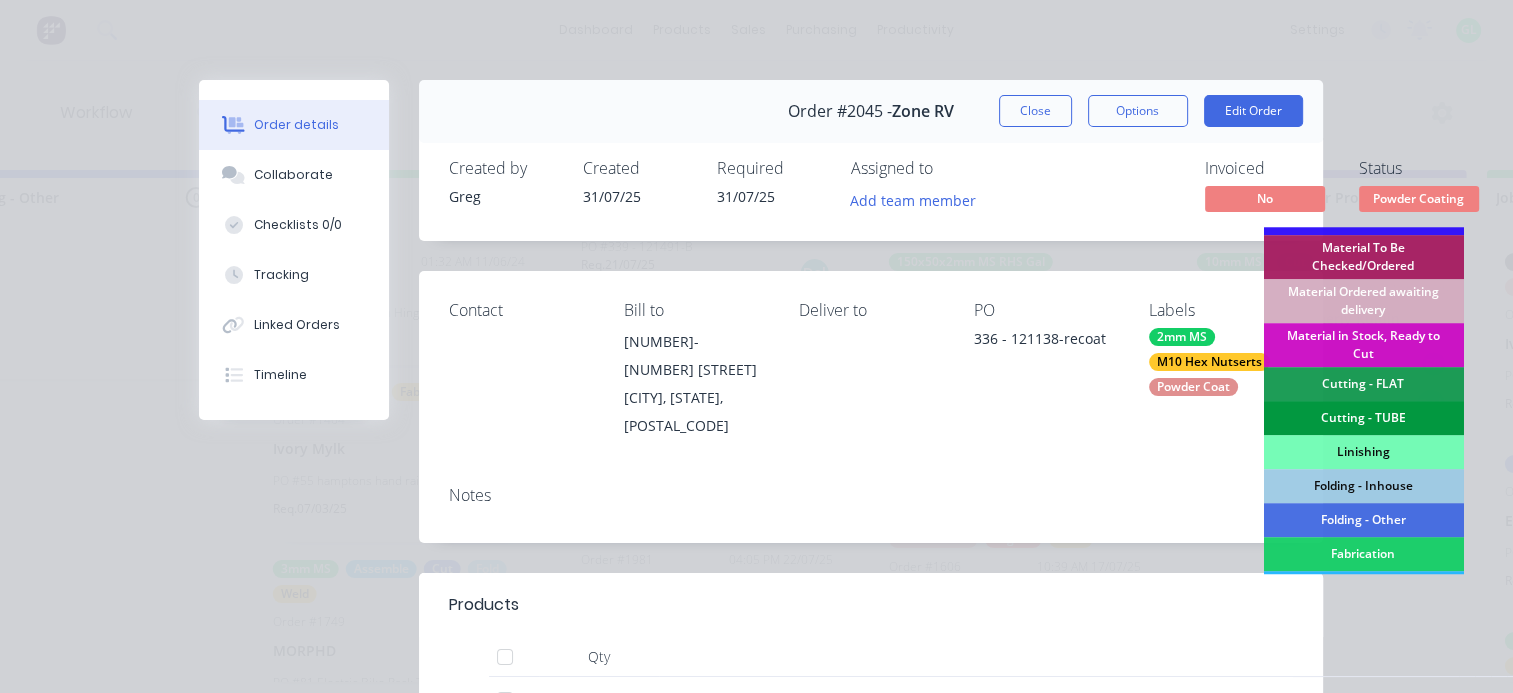 scroll, scrollTop: 400, scrollLeft: 0, axis: vertical 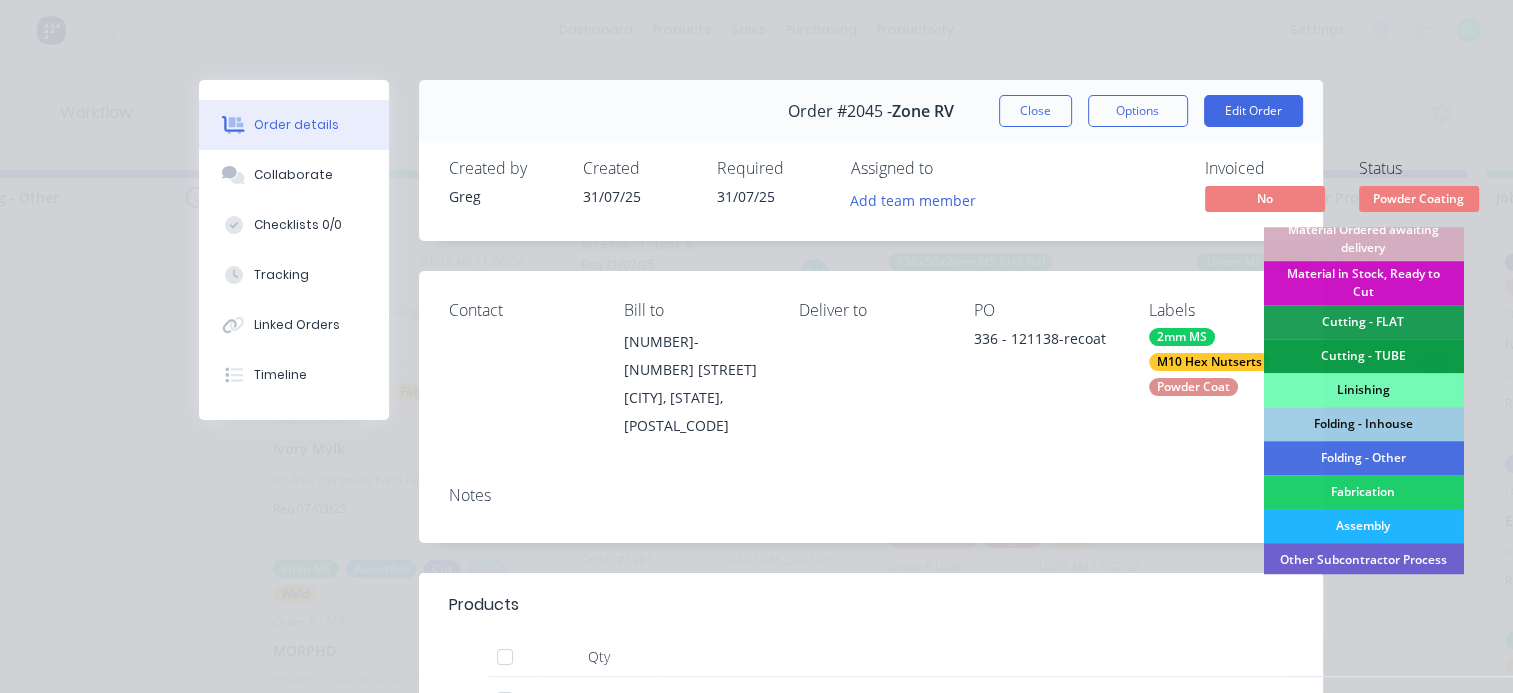 click on "Assembly" at bounding box center [1363, 526] 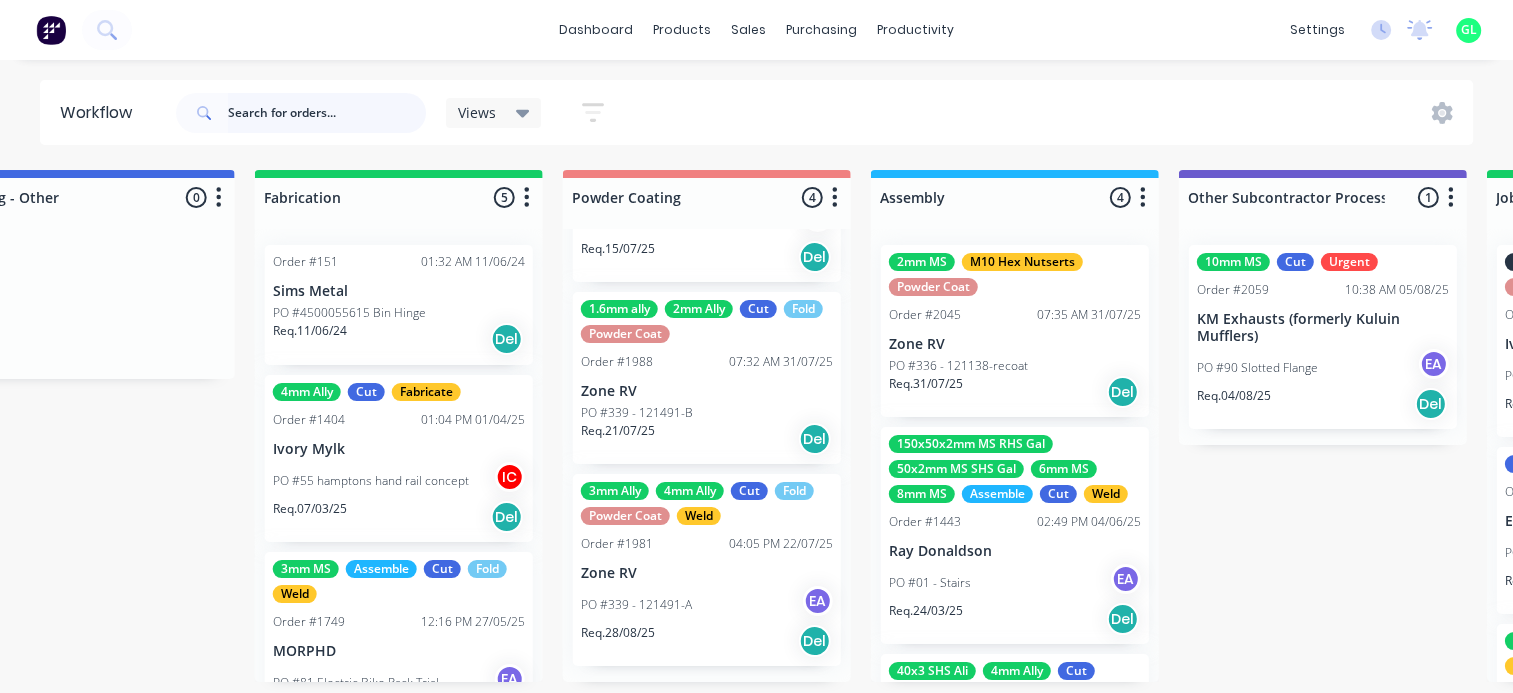 scroll, scrollTop: 383, scrollLeft: 0, axis: vertical 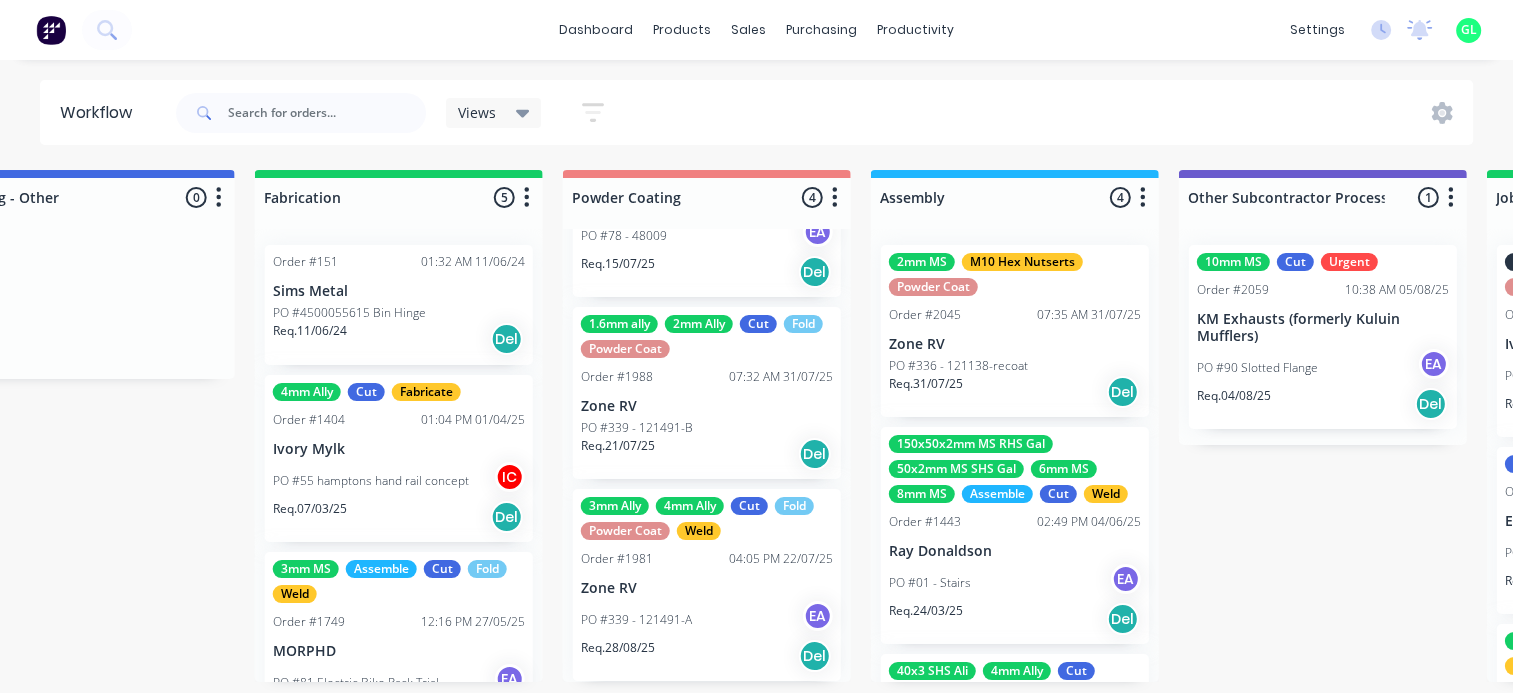 click on "3mm Ally 4mm Ally Cut Fold Powder Coat Weld Order #1981 [TIME] [DATE] [COMPANY] PO #339 - 121491-A EA Req. [DATE] Del" at bounding box center [707, 585] 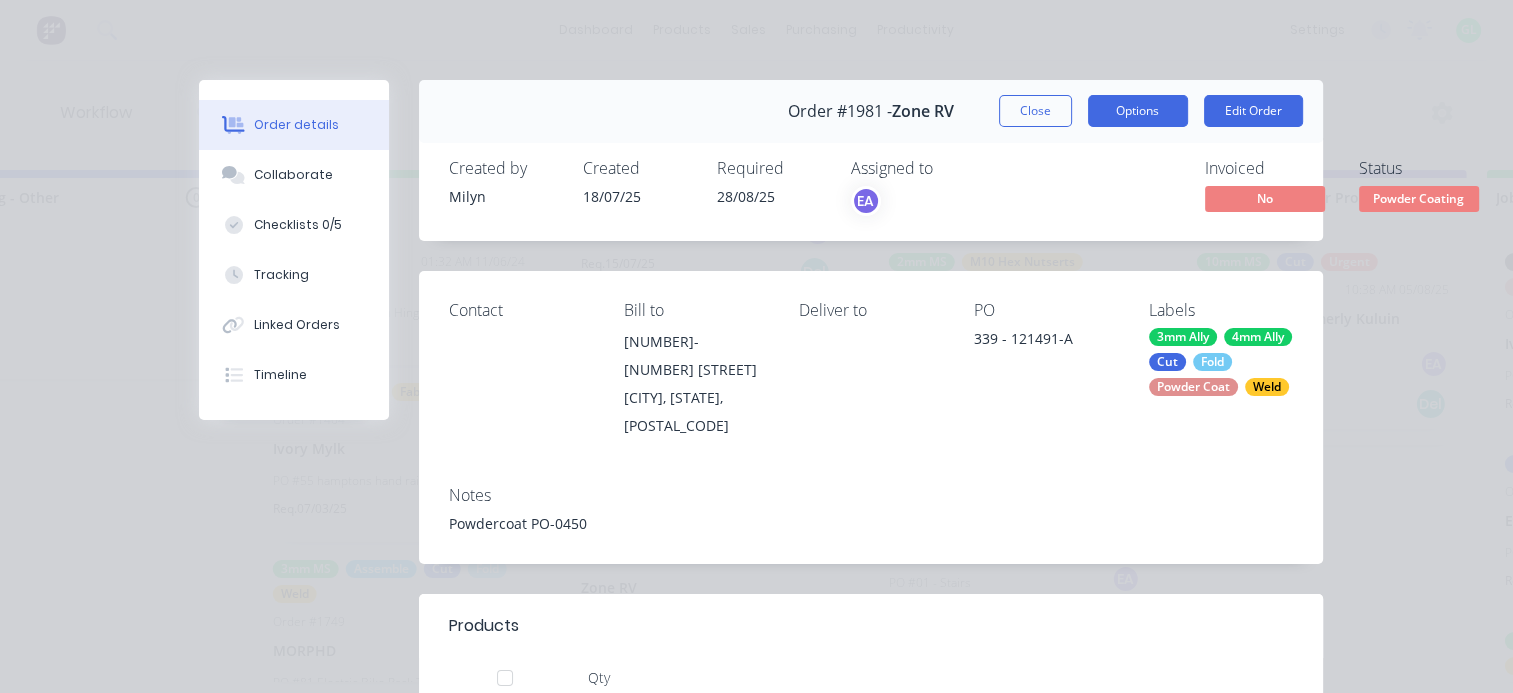 click on "Options" at bounding box center (1138, 111) 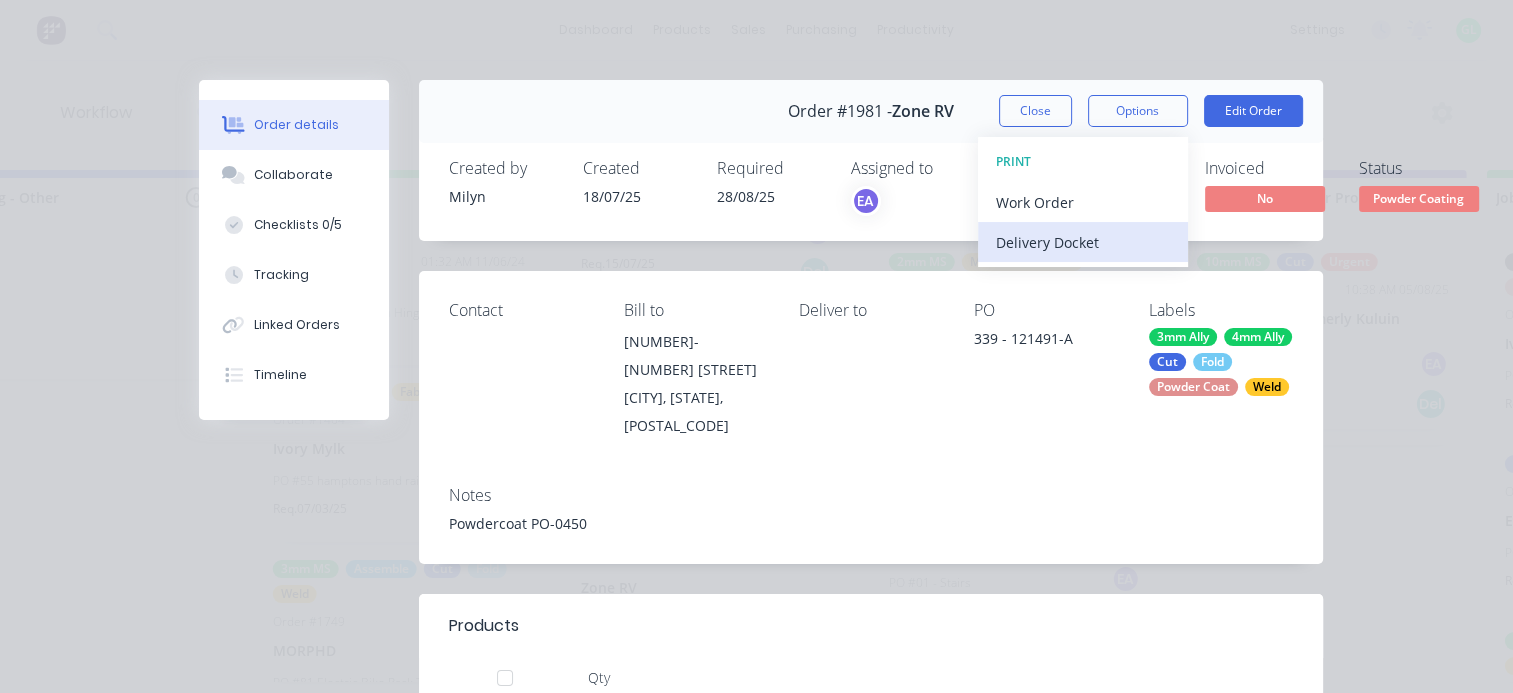 click on "Delivery Docket" at bounding box center (1083, 242) 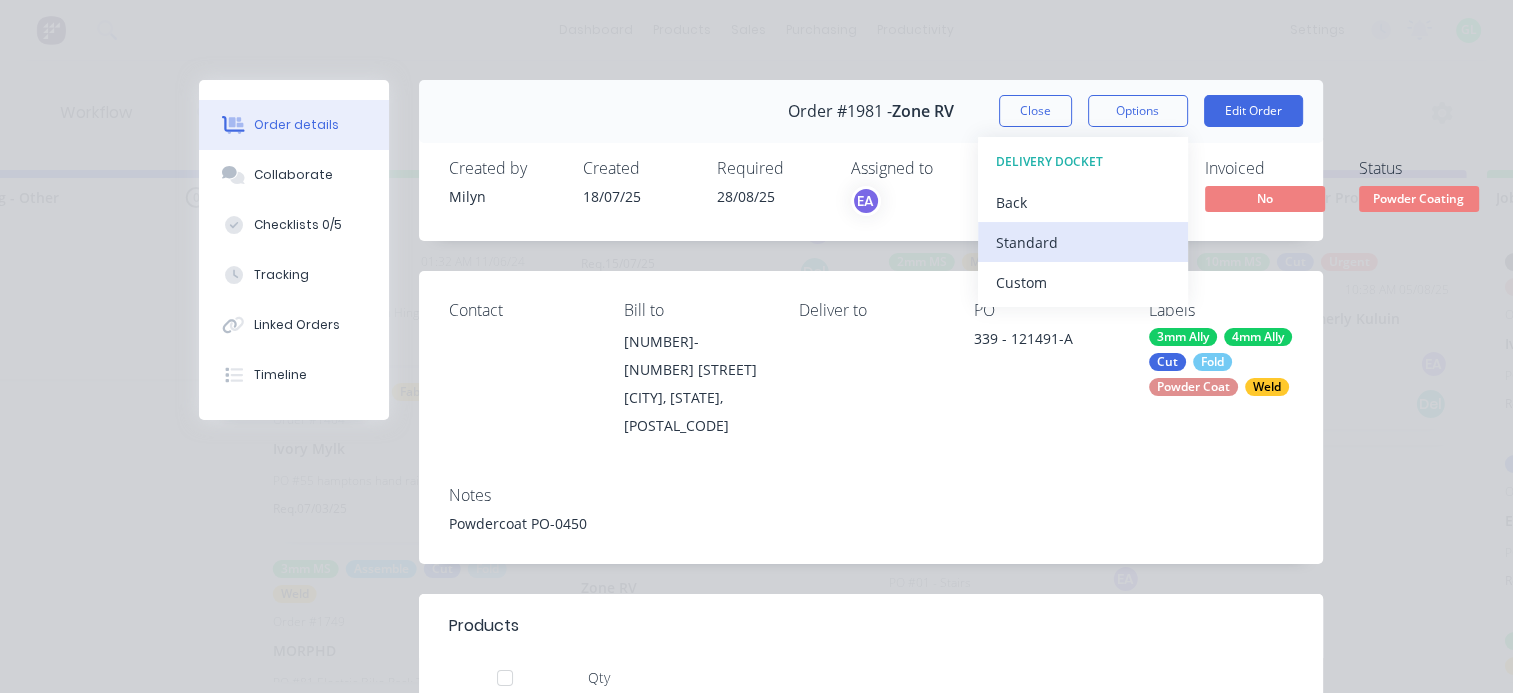 click on "Standard" at bounding box center [1083, 242] 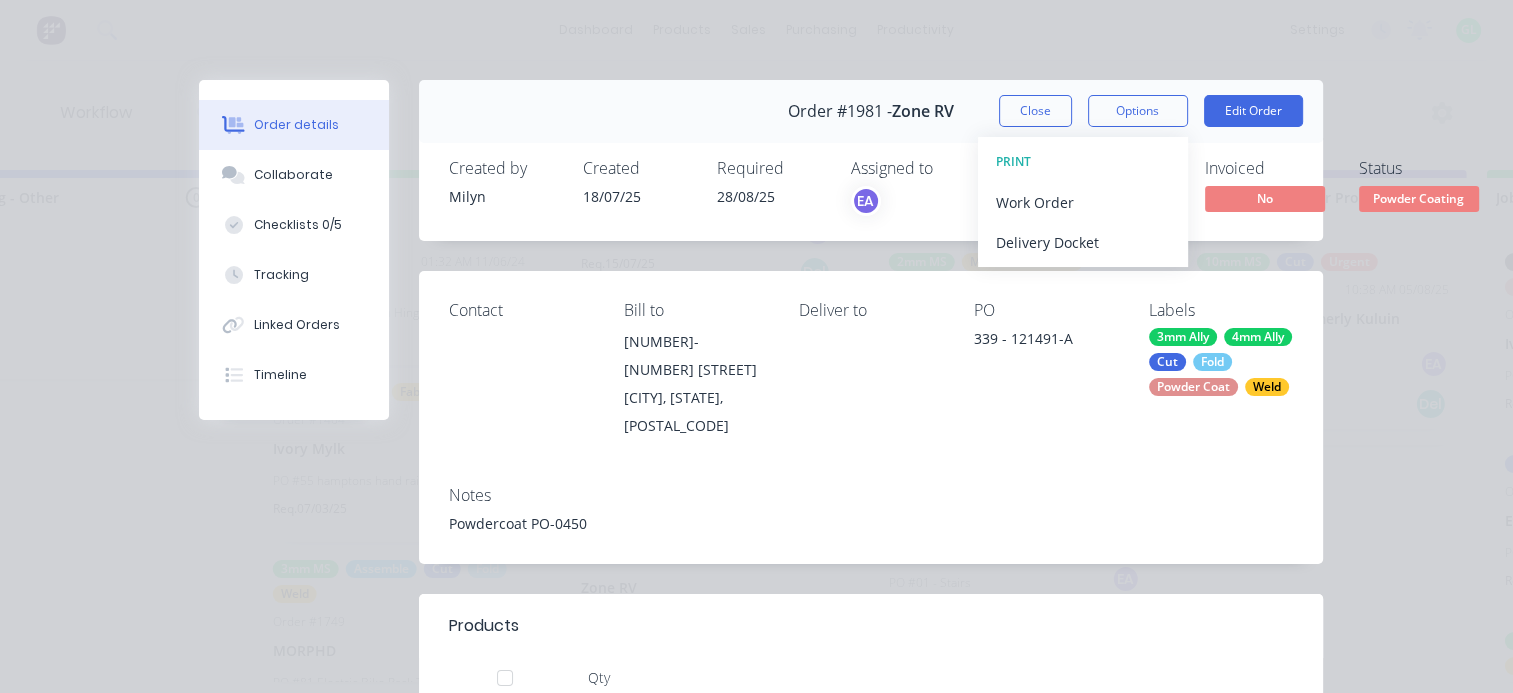 click on "Powder Coating" at bounding box center (1419, 198) 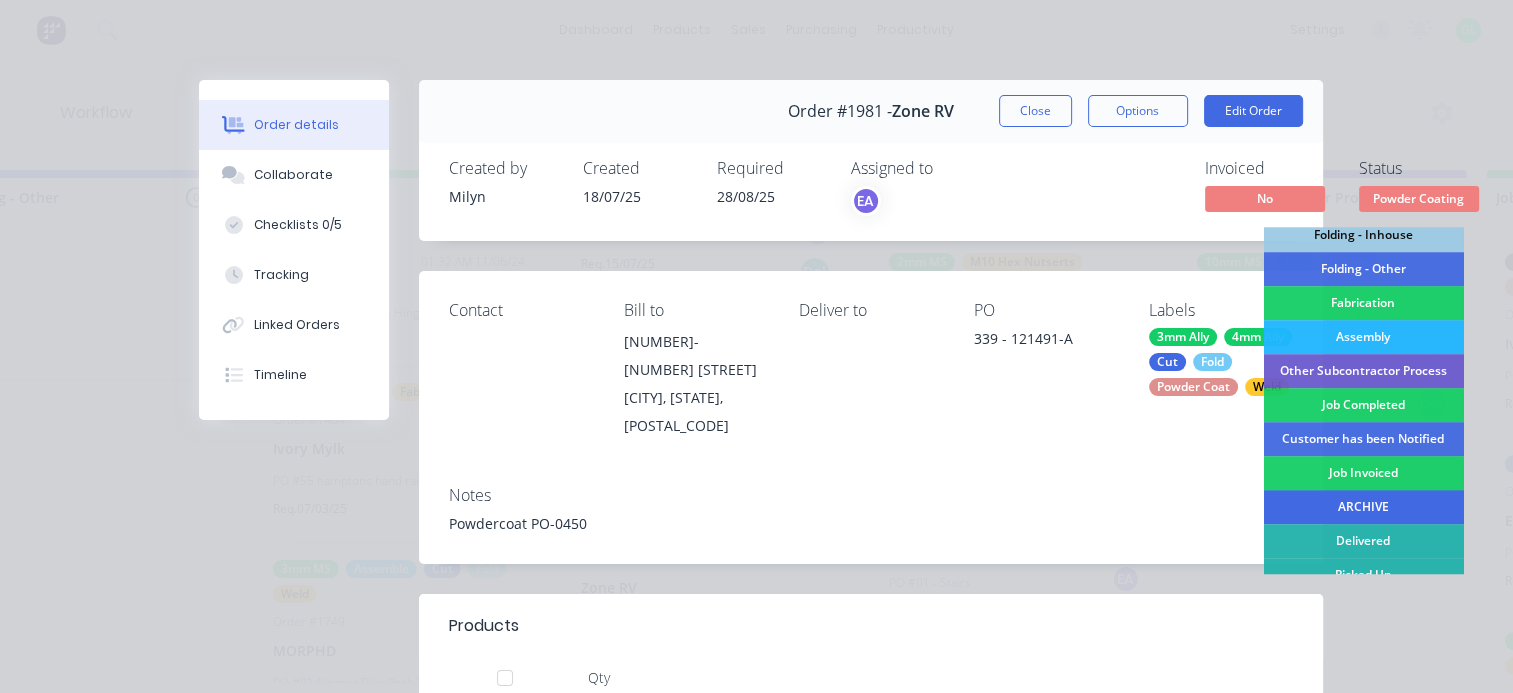 scroll, scrollTop: 600, scrollLeft: 0, axis: vertical 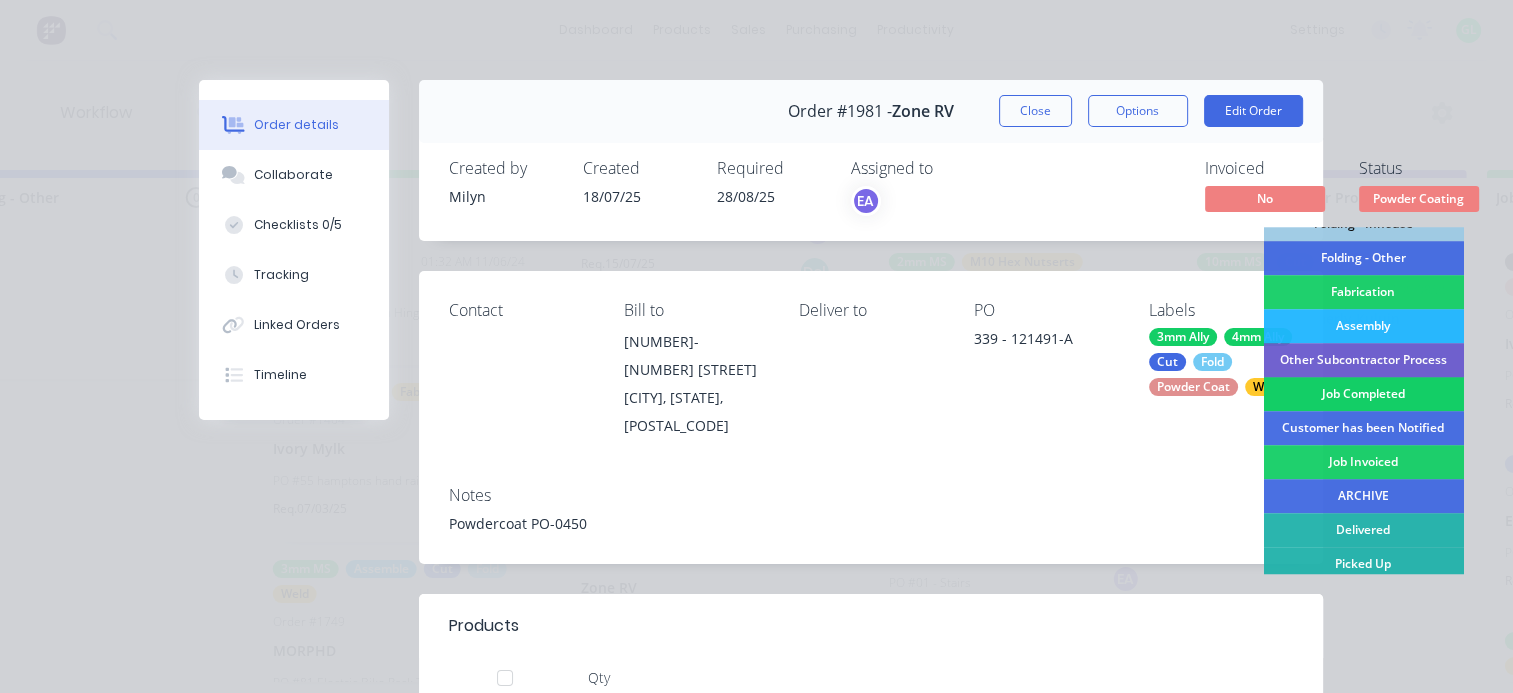 click on "Job Completed" at bounding box center (1363, 394) 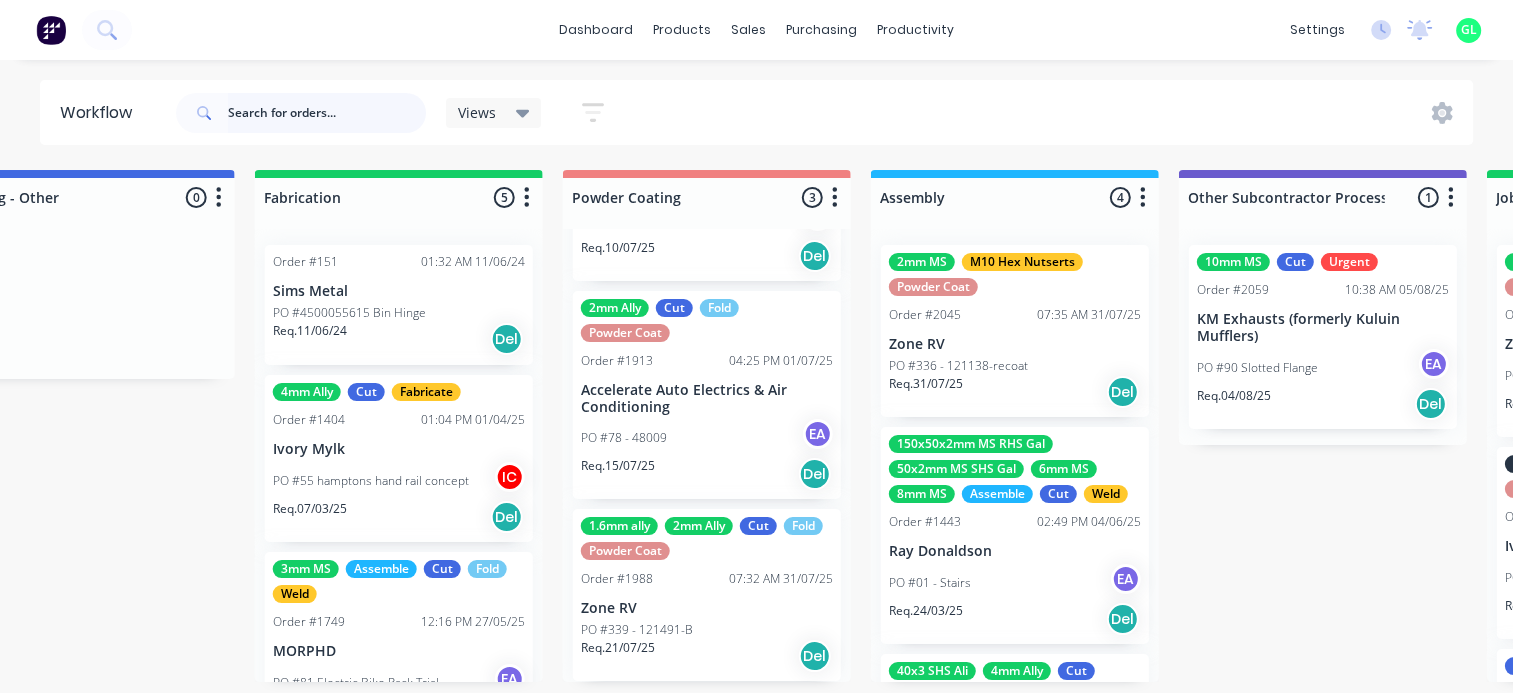 scroll, scrollTop: 180, scrollLeft: 0, axis: vertical 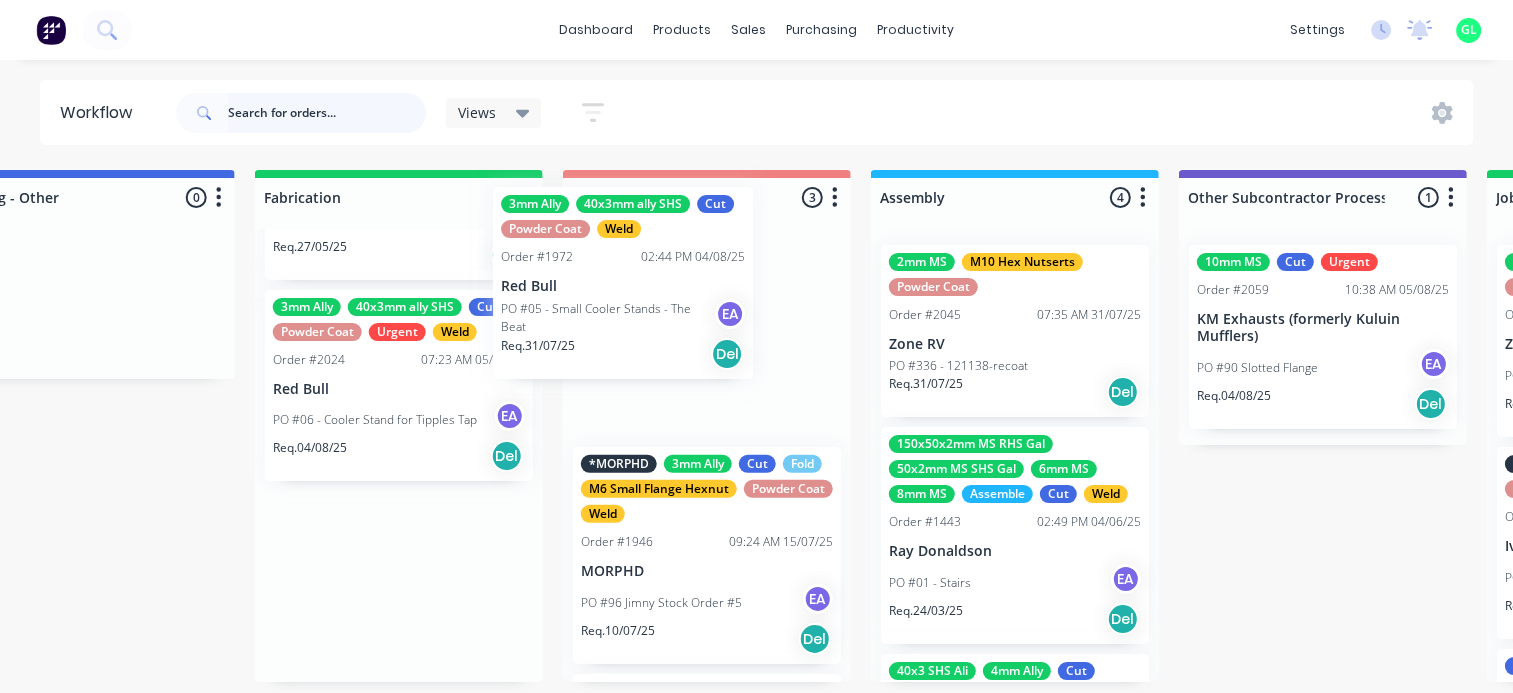 drag, startPoint x: 414, startPoint y: 424, endPoint x: 648, endPoint y: 320, distance: 256.0703 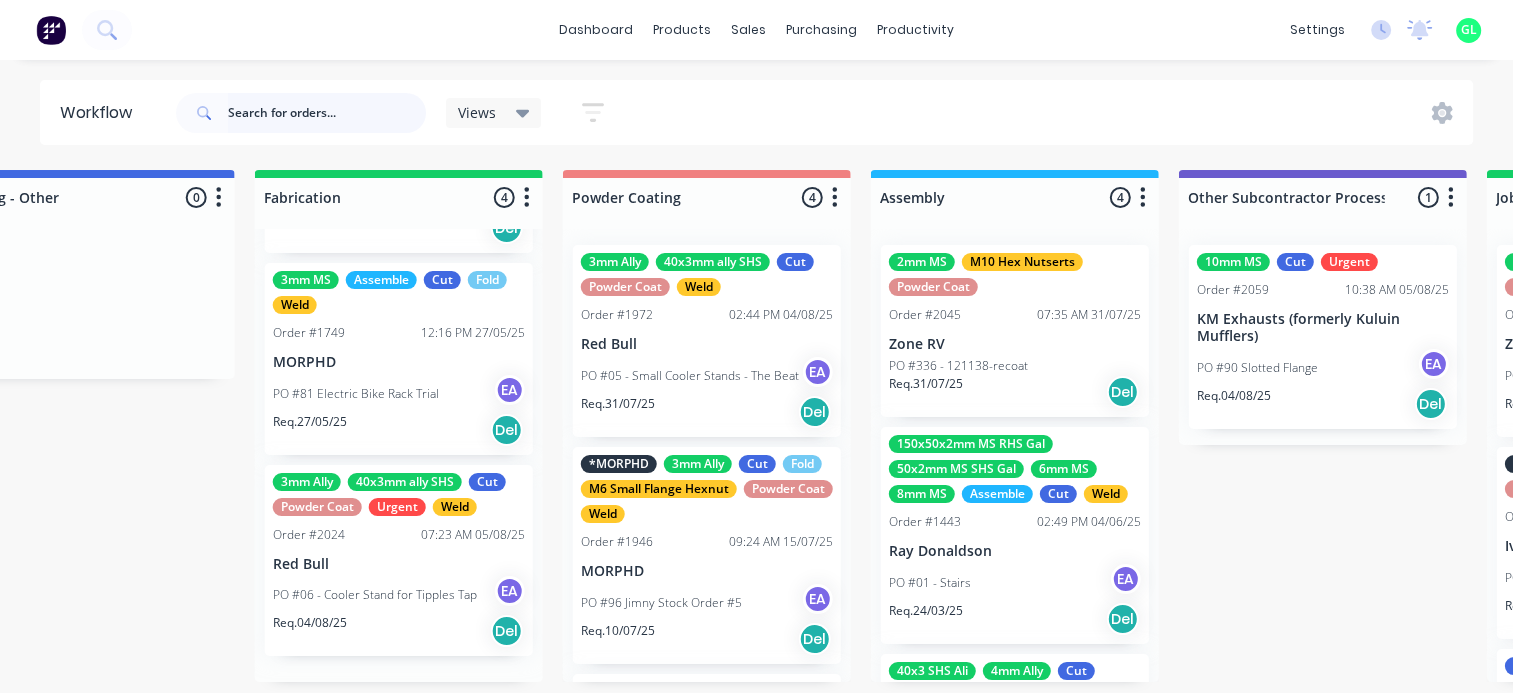 scroll, scrollTop: 274, scrollLeft: 0, axis: vertical 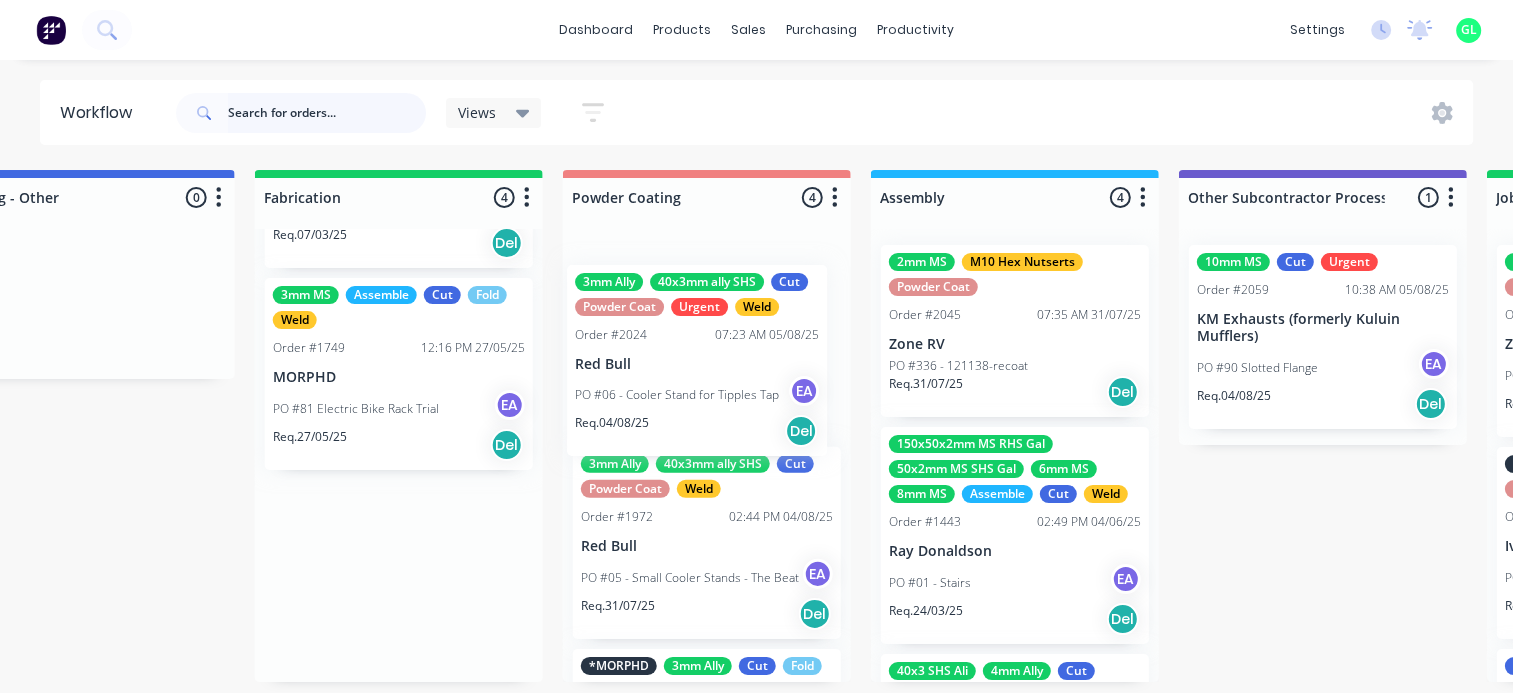 drag, startPoint x: 384, startPoint y: 418, endPoint x: 679, endPoint y: 278, distance: 326.53485 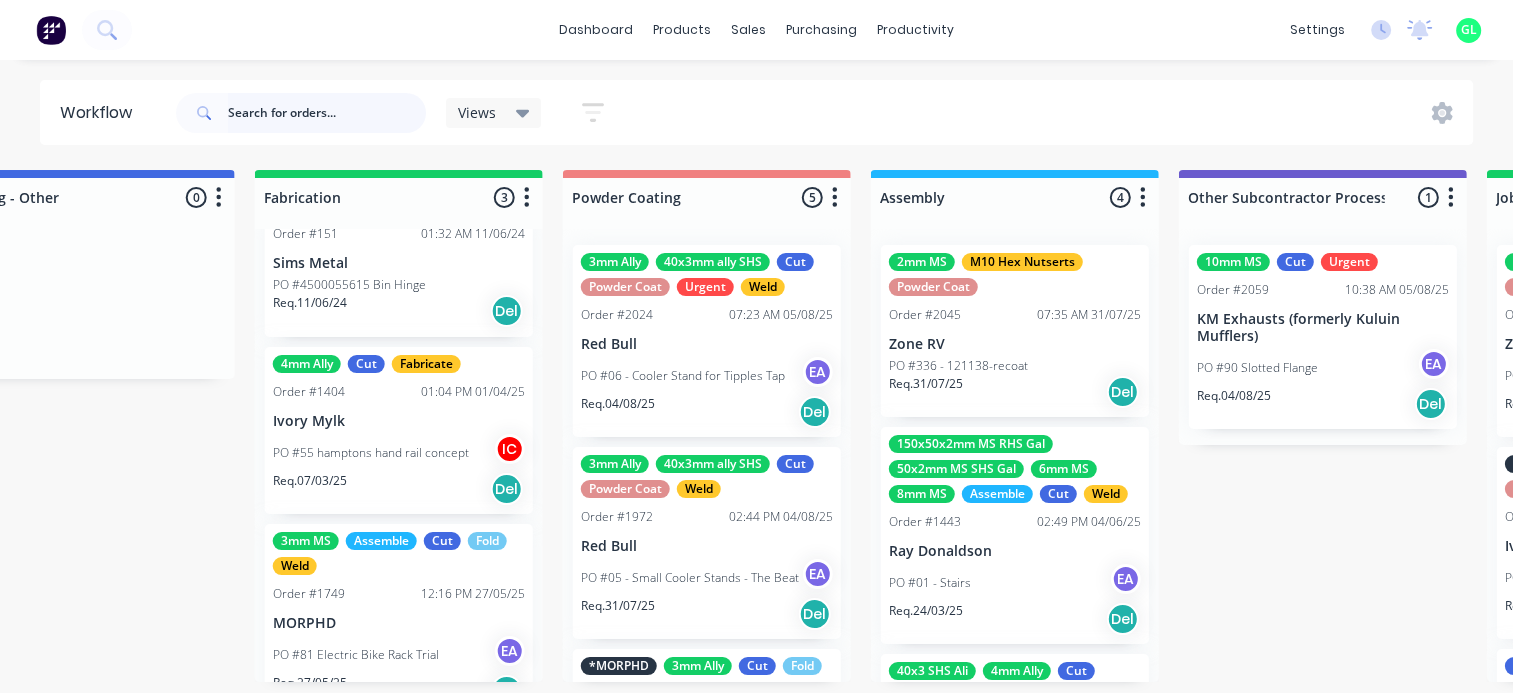 scroll, scrollTop: 0, scrollLeft: 0, axis: both 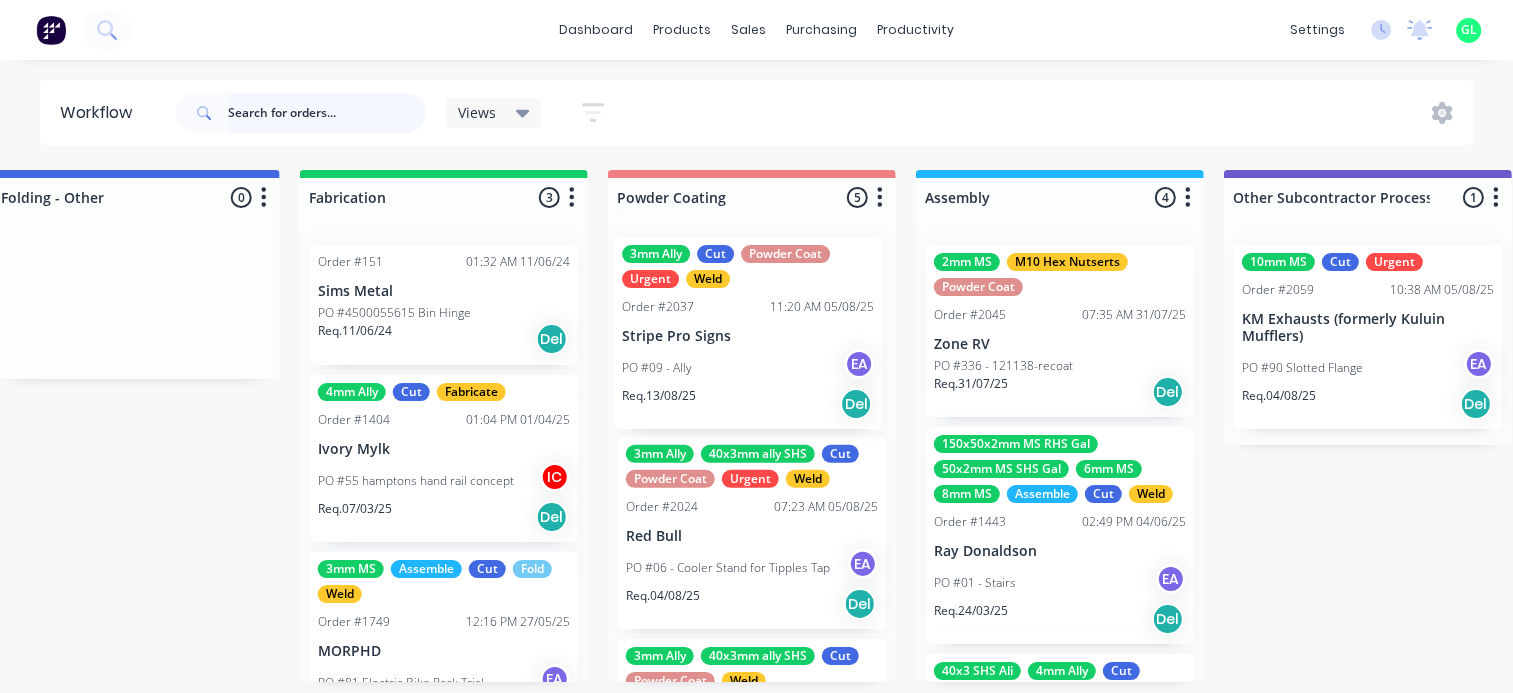 drag, startPoint x: 402, startPoint y: 527, endPoint x: 683, endPoint y: 373, distance: 320.43253 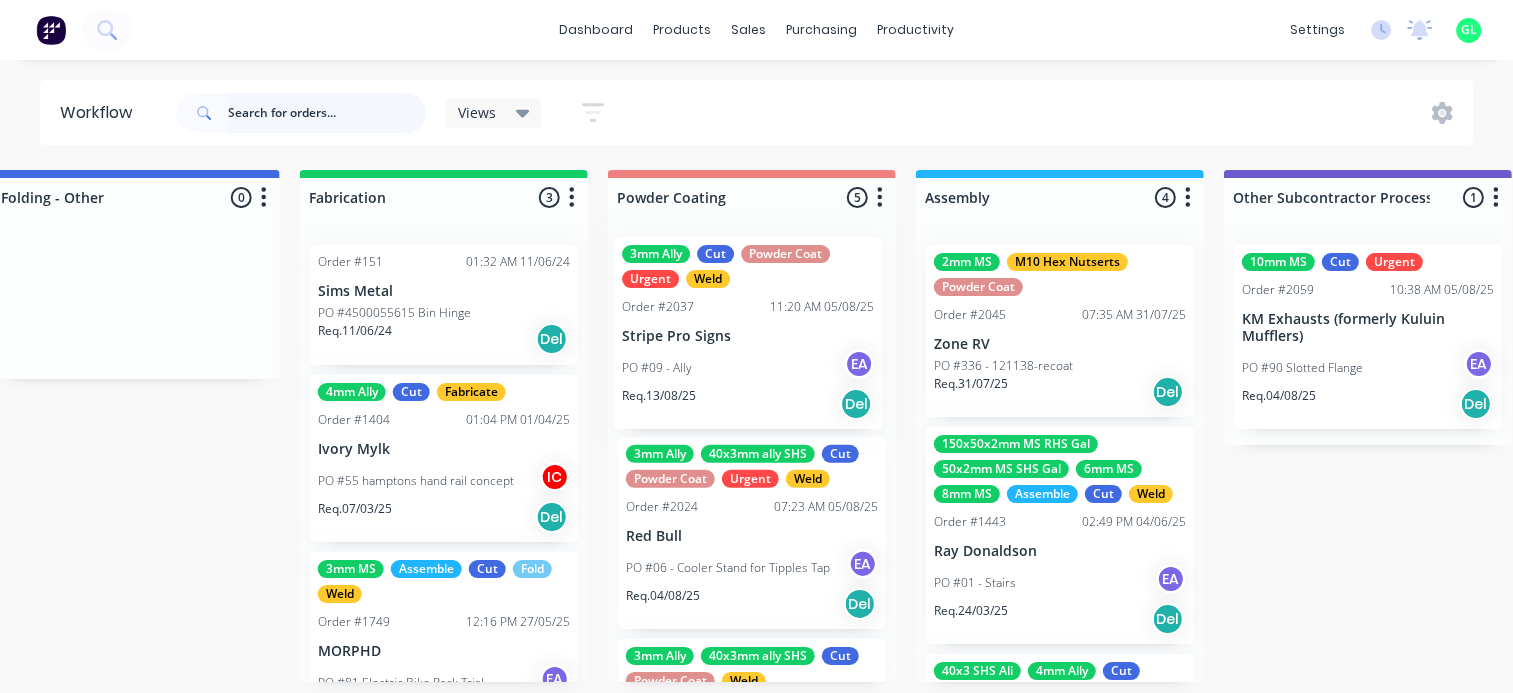 click on "Submitted 10 Status colour #273444 hex #273444 Save Cancel Summaries Total order value Invoiced to date To be invoiced Sort By Created date Required date Order number Customer name Most recent 0-Add labels for all materials and processes here 100x50x3mm ally RHS 2.5mm SS 3mm Ally Cut Fold M10 Hex Nutserts Powder Coat Order #386 [TIME] [DATE] Metalmorphic PO #00-Template Req. [DATE] Del Quote Order #2041 [TIME] [DATE] [COMPANY] PO #01 - Engrave Req. [DATE] Del Quote Order #2048 [TIME] [DATE] [COMPANY] PO #01 - Paint Stencils Req. [DATE] Del Quote Order #2046 [TIME] [DATE] [COMPANY] PO #01 - RFQ Req. [DATE] Del Quote Order #2052 [TIME] [DATE] [COMPANY] PO #10 - Baffles Req. [DATE] Del Quote Order #2055 [TIME] [DATE] [COMPANY] PO #02 - Barrier Req. [DATE] Del Quote Order #2061 [TIME] [DATE] [COMPANY] PO #01 - RFQ Req. [DATE] Del Cut Fold Order #2040 [TIME] [DATE] [COMPANY] Req. Del" at bounding box center (-1007, 426) 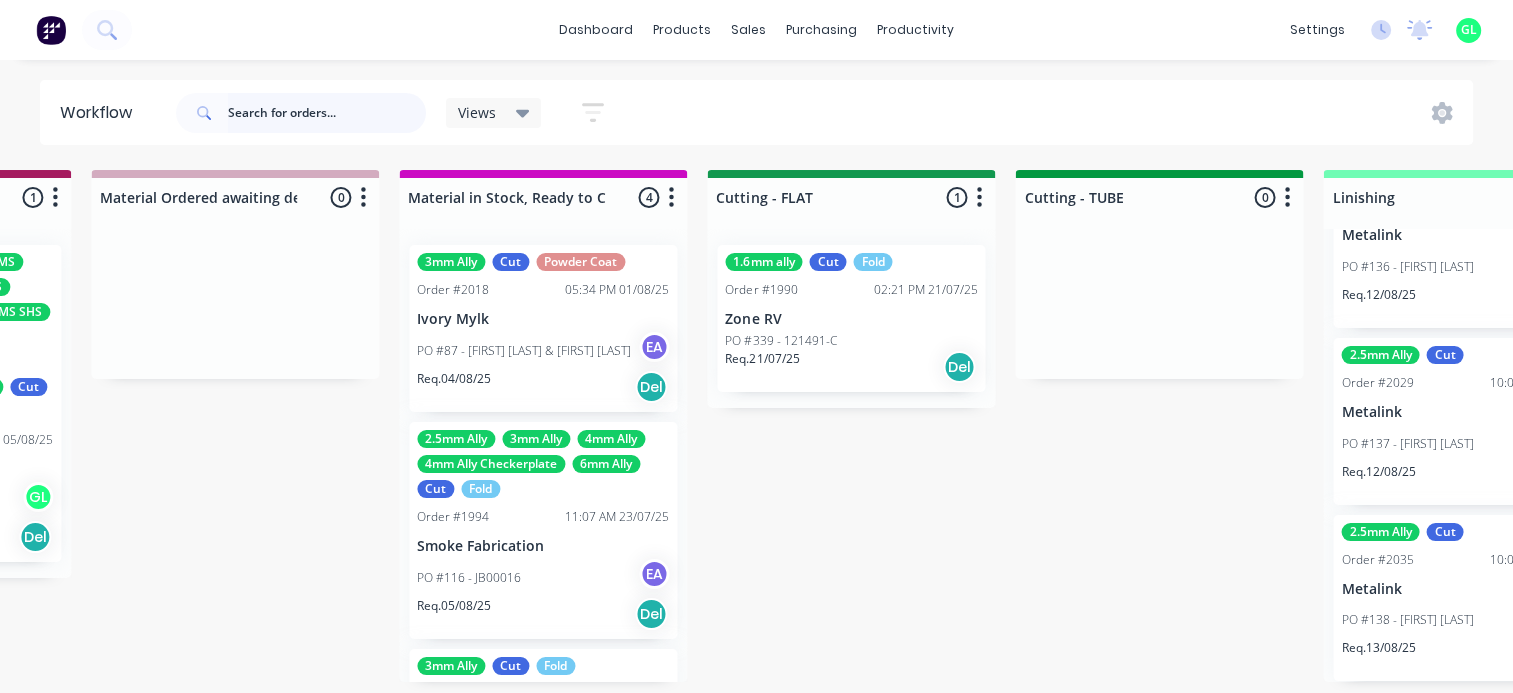 scroll, scrollTop: 4, scrollLeft: 2723, axis: both 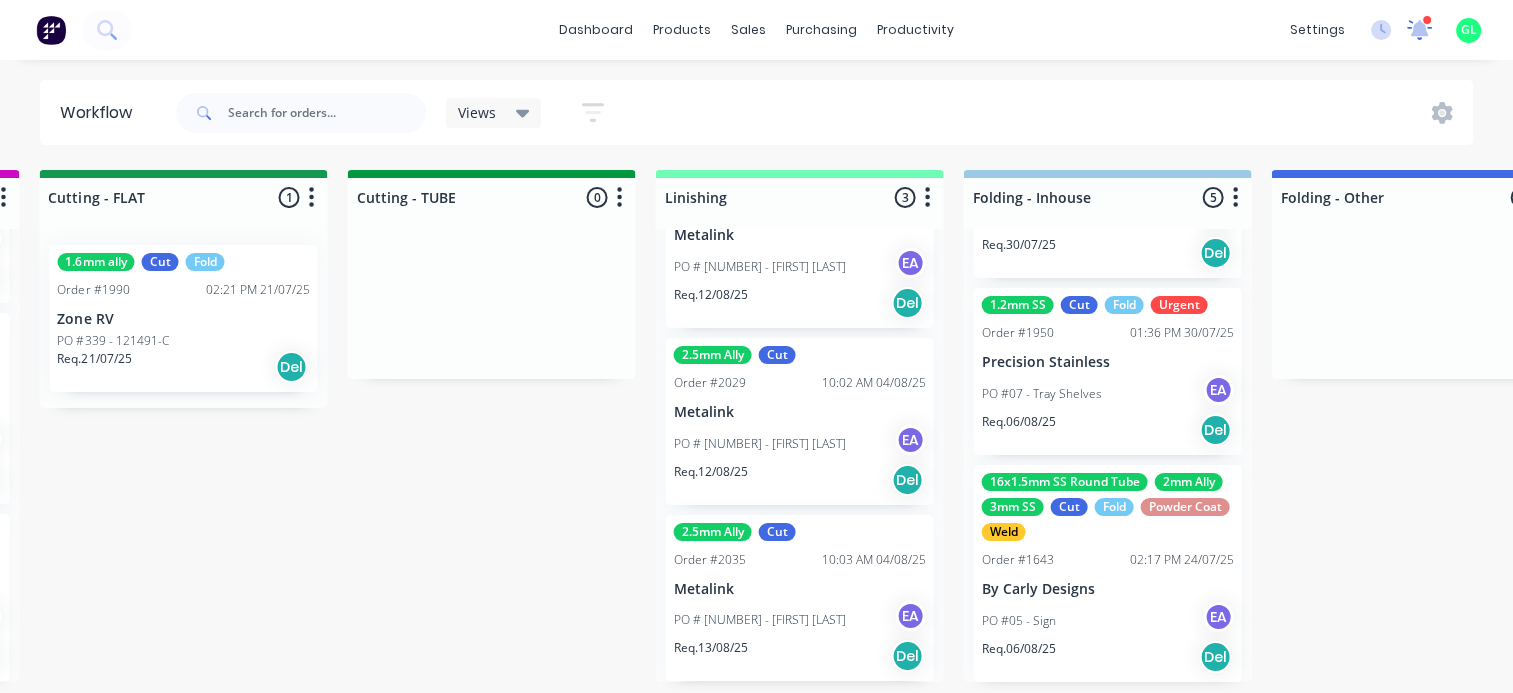 click 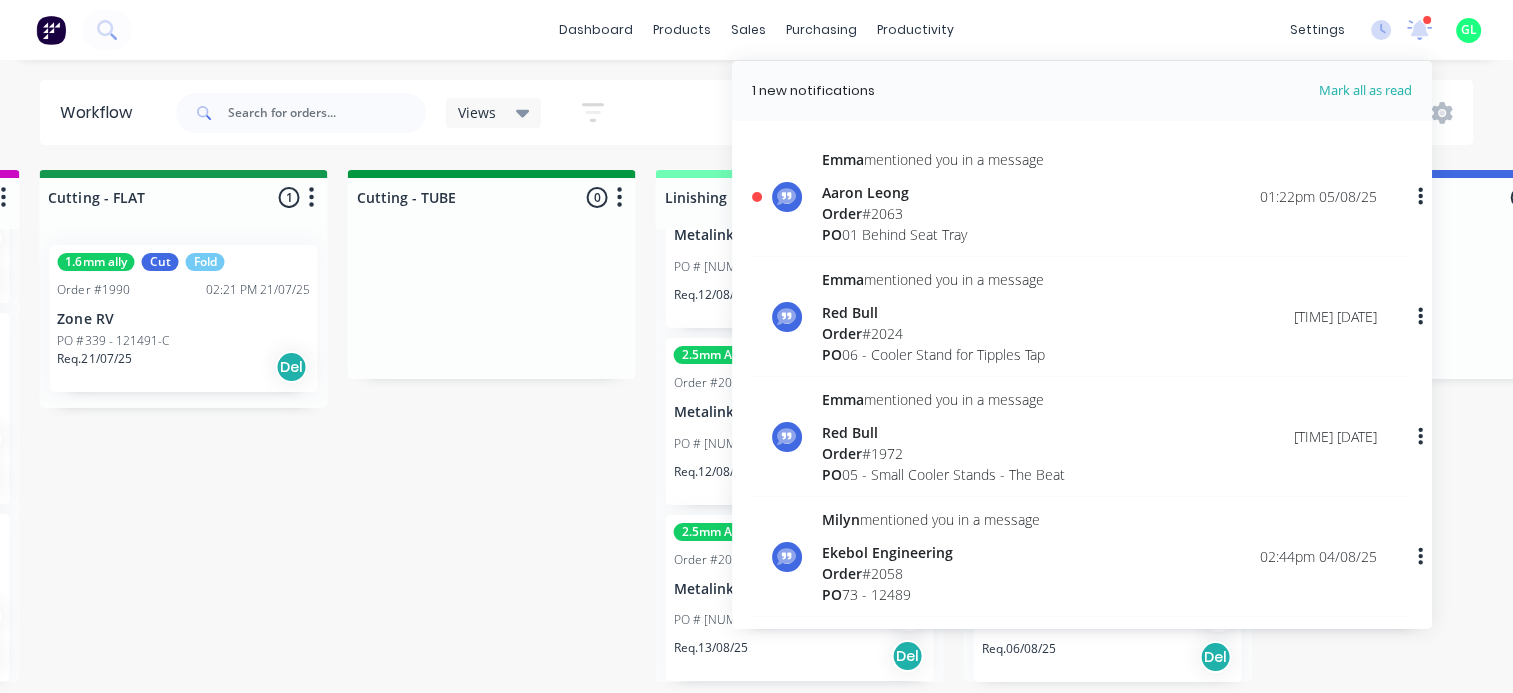 click on "PO  01 Behind Seat Tray" at bounding box center [933, 234] 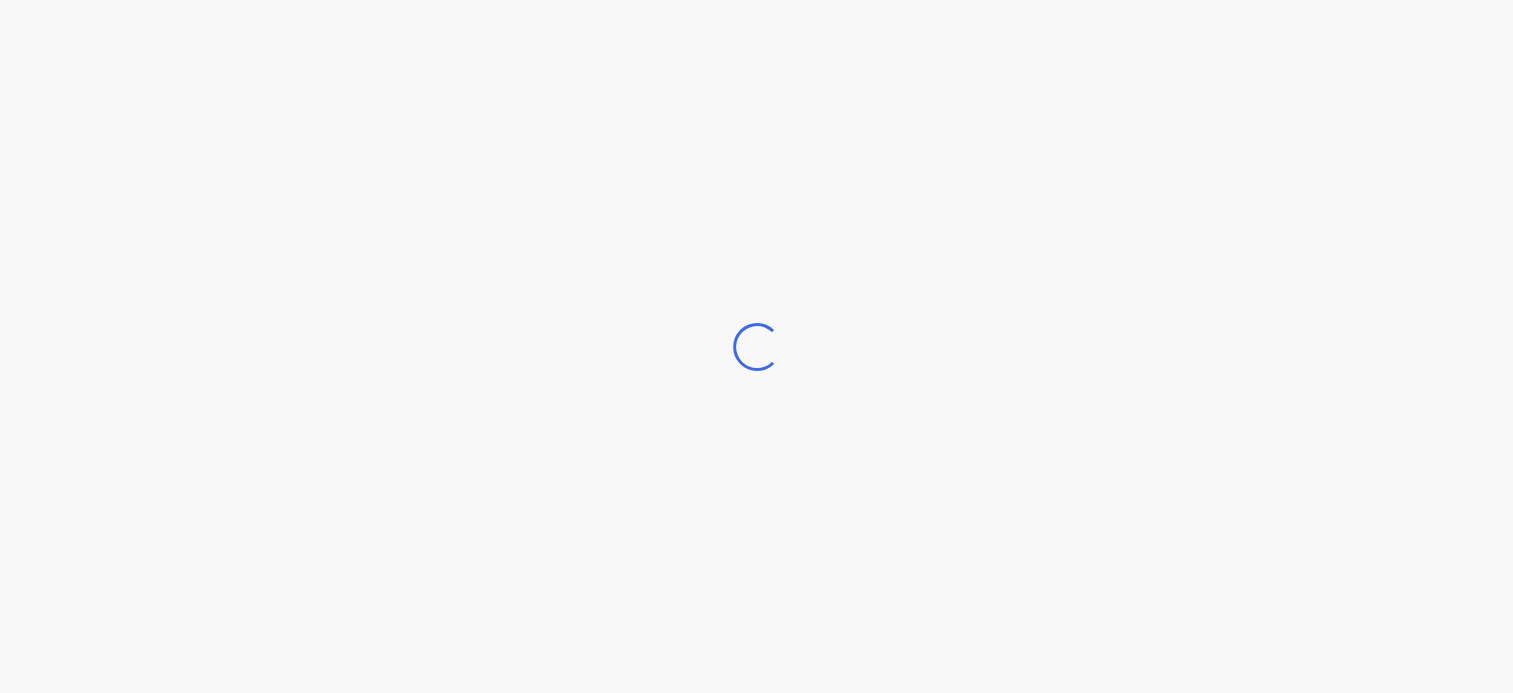 scroll, scrollTop: 0, scrollLeft: 0, axis: both 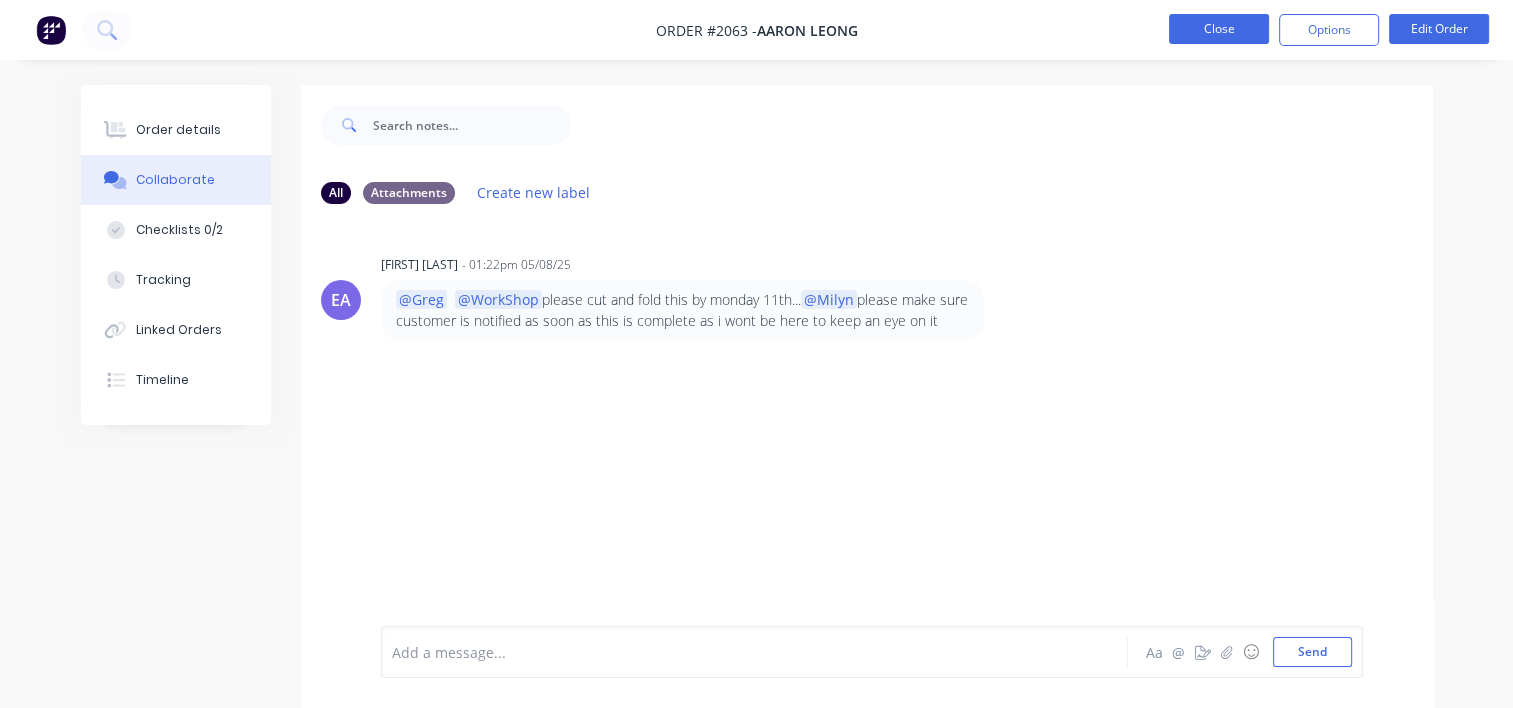 click on "Close" at bounding box center [1219, 29] 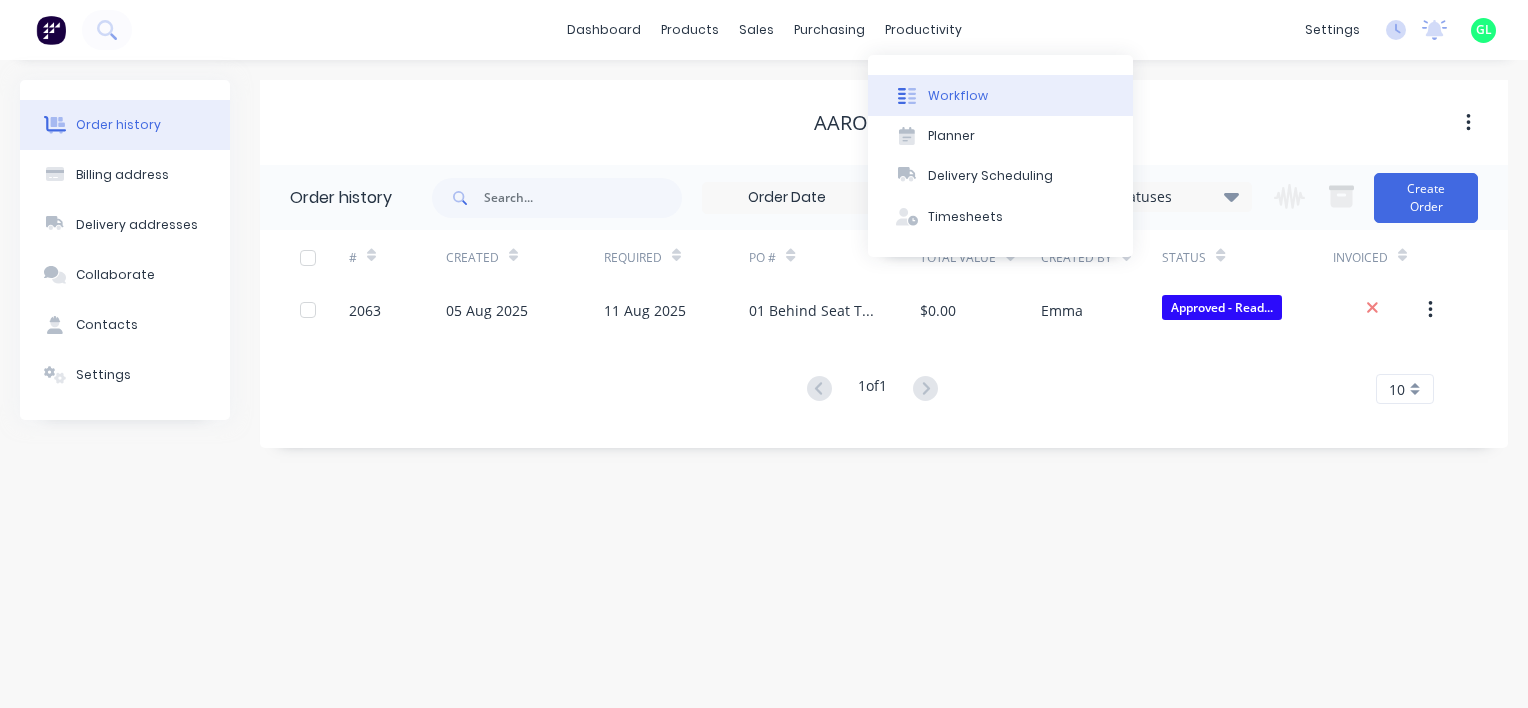 click on "Workflow" at bounding box center [958, 96] 